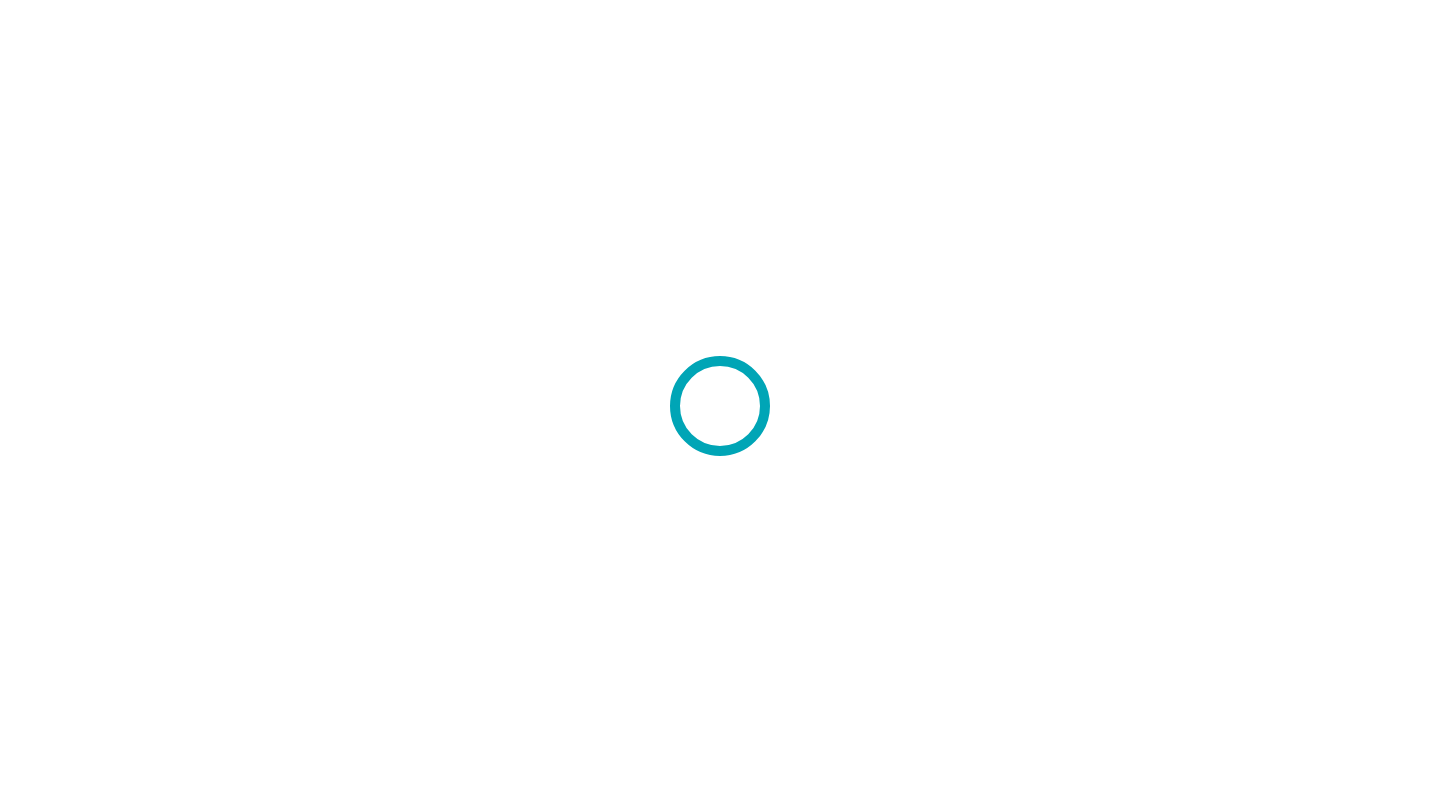 scroll, scrollTop: 0, scrollLeft: 0, axis: both 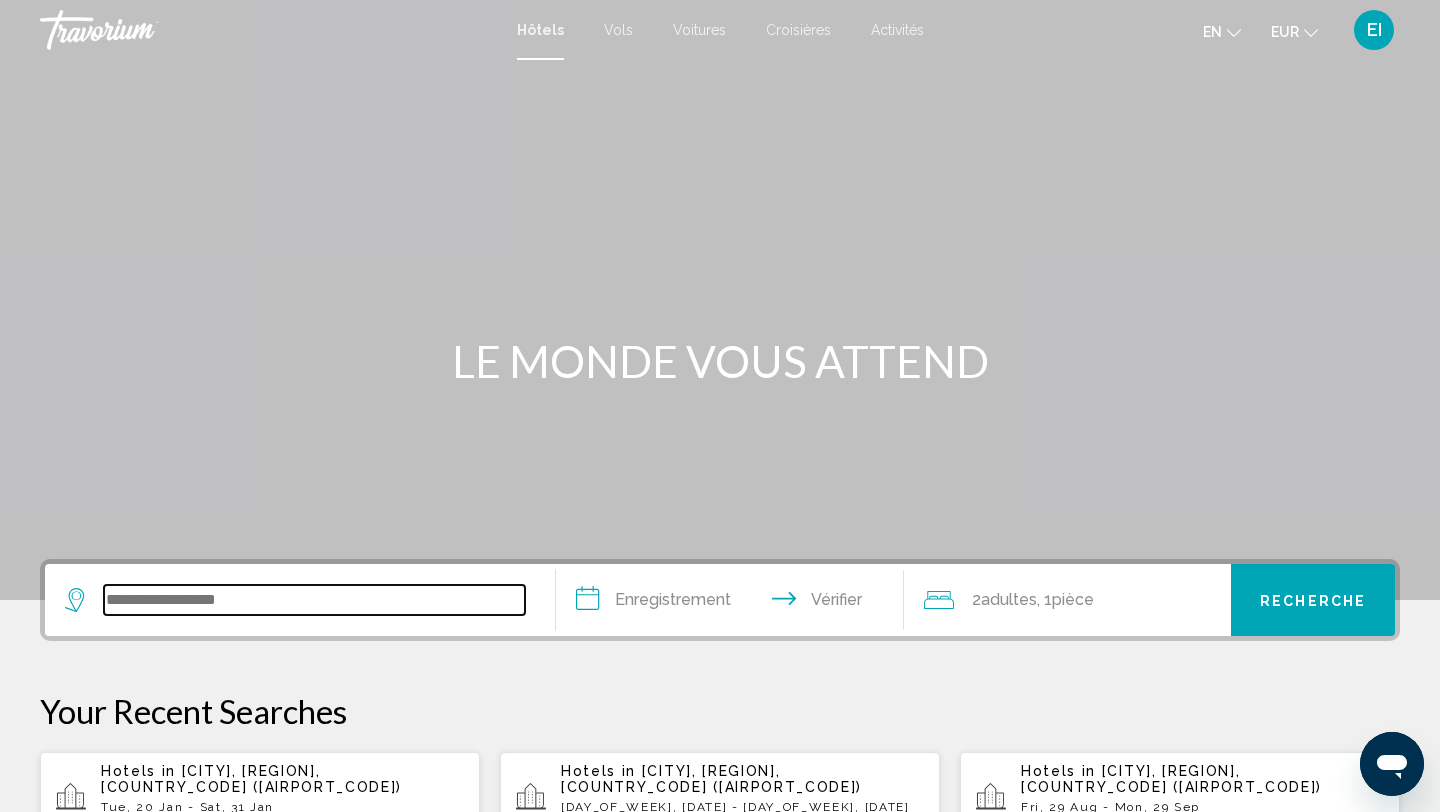 click at bounding box center [314, 600] 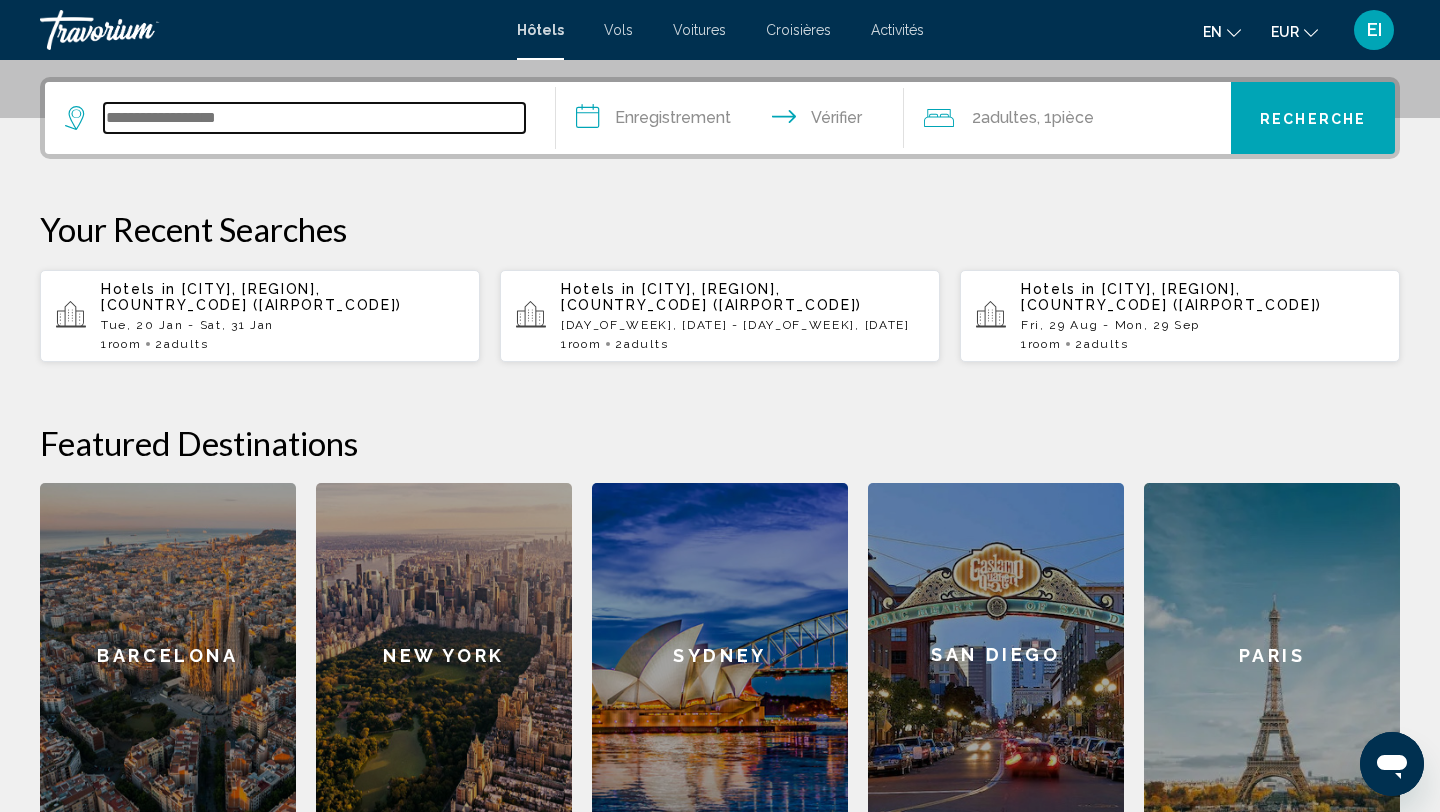 scroll, scrollTop: 494, scrollLeft: 0, axis: vertical 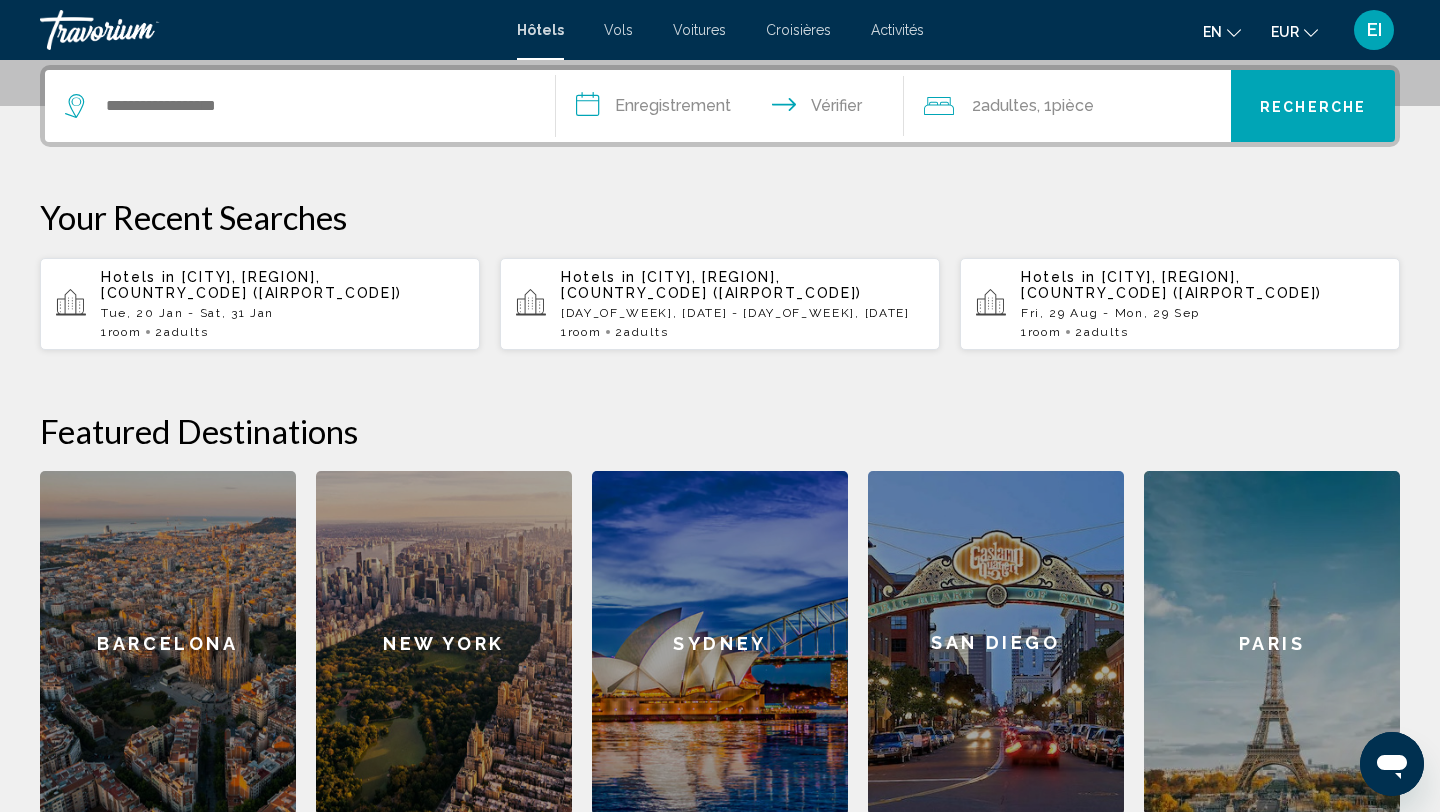 click on "Voitures" at bounding box center [699, 30] 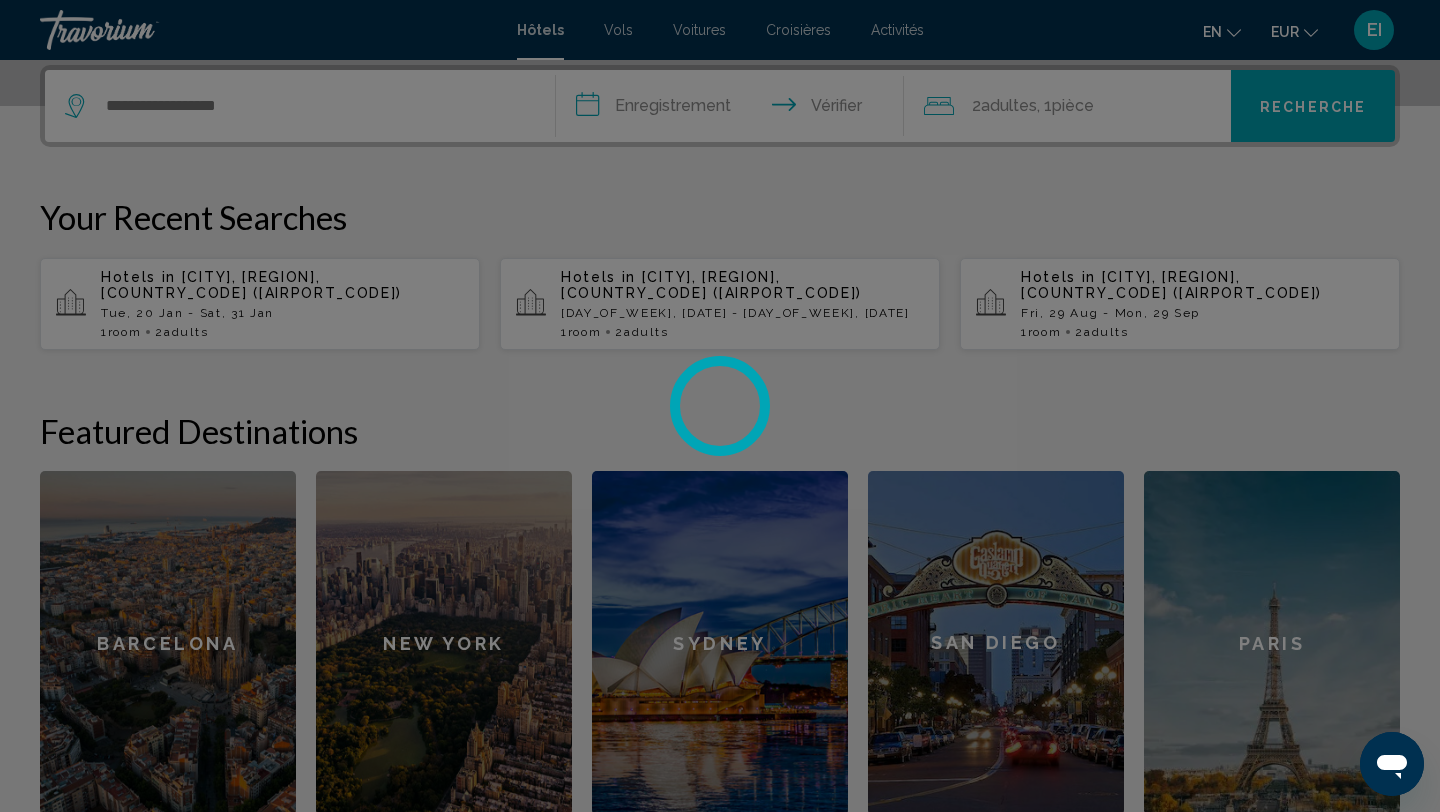 scroll, scrollTop: 0, scrollLeft: 0, axis: both 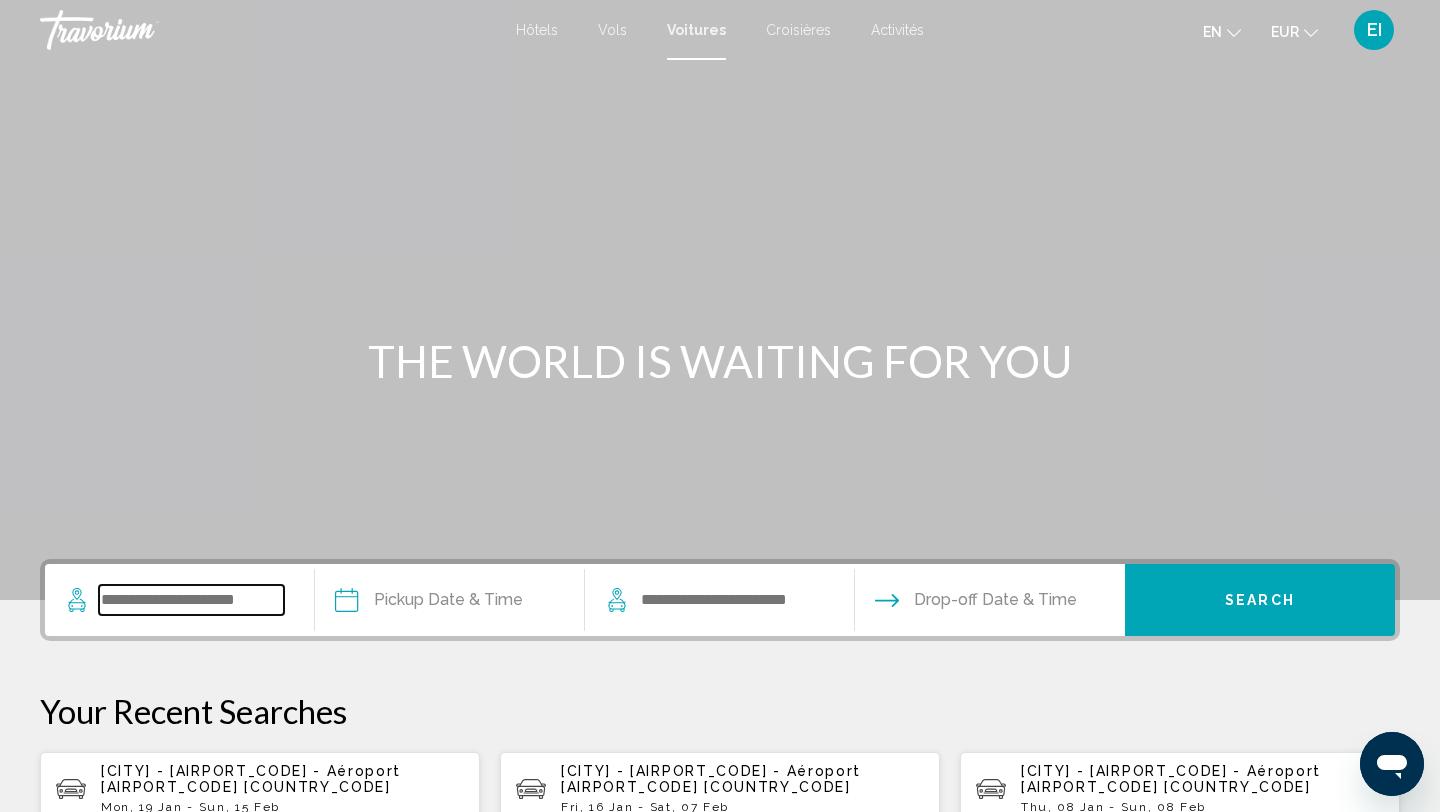 click at bounding box center (191, 600) 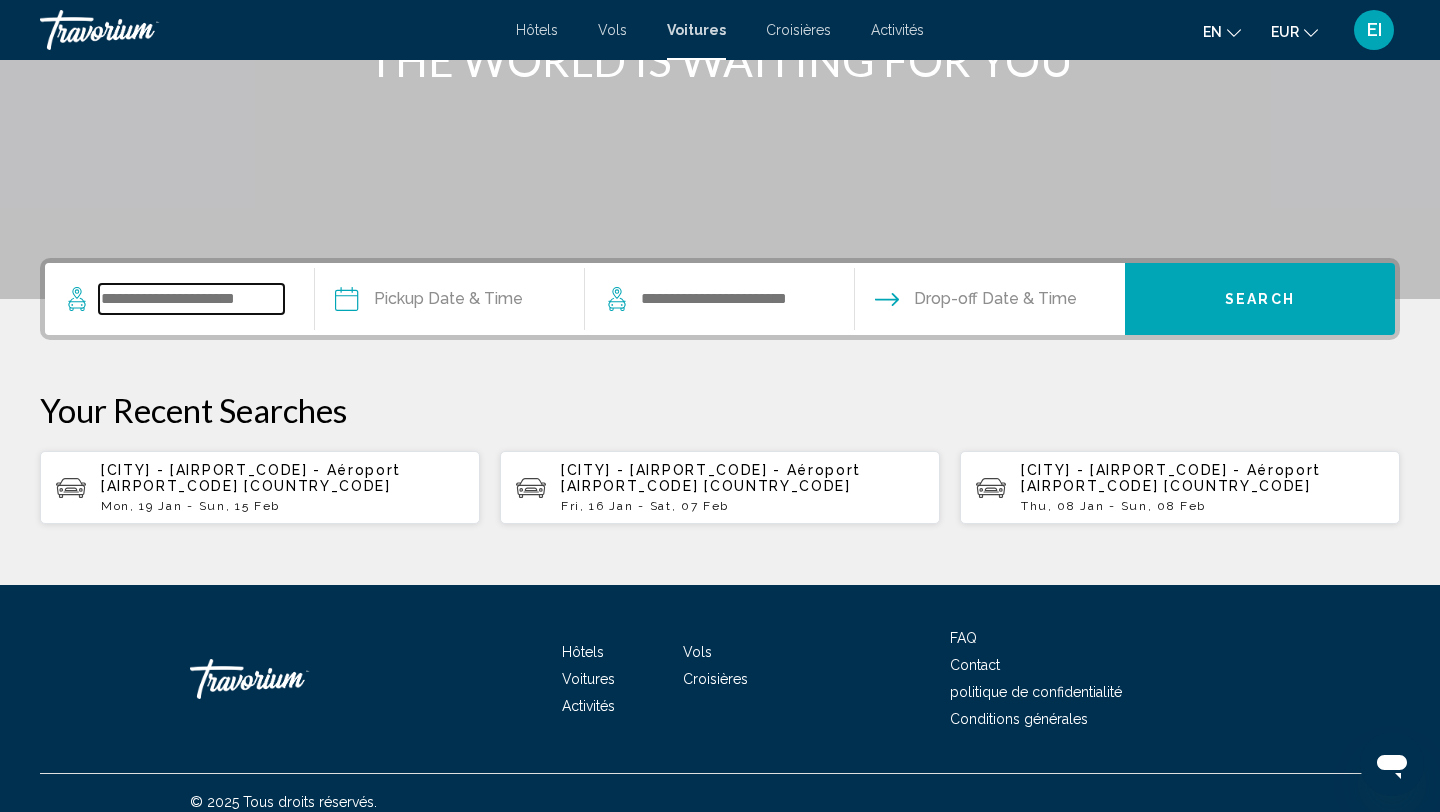 scroll, scrollTop: 319, scrollLeft: 0, axis: vertical 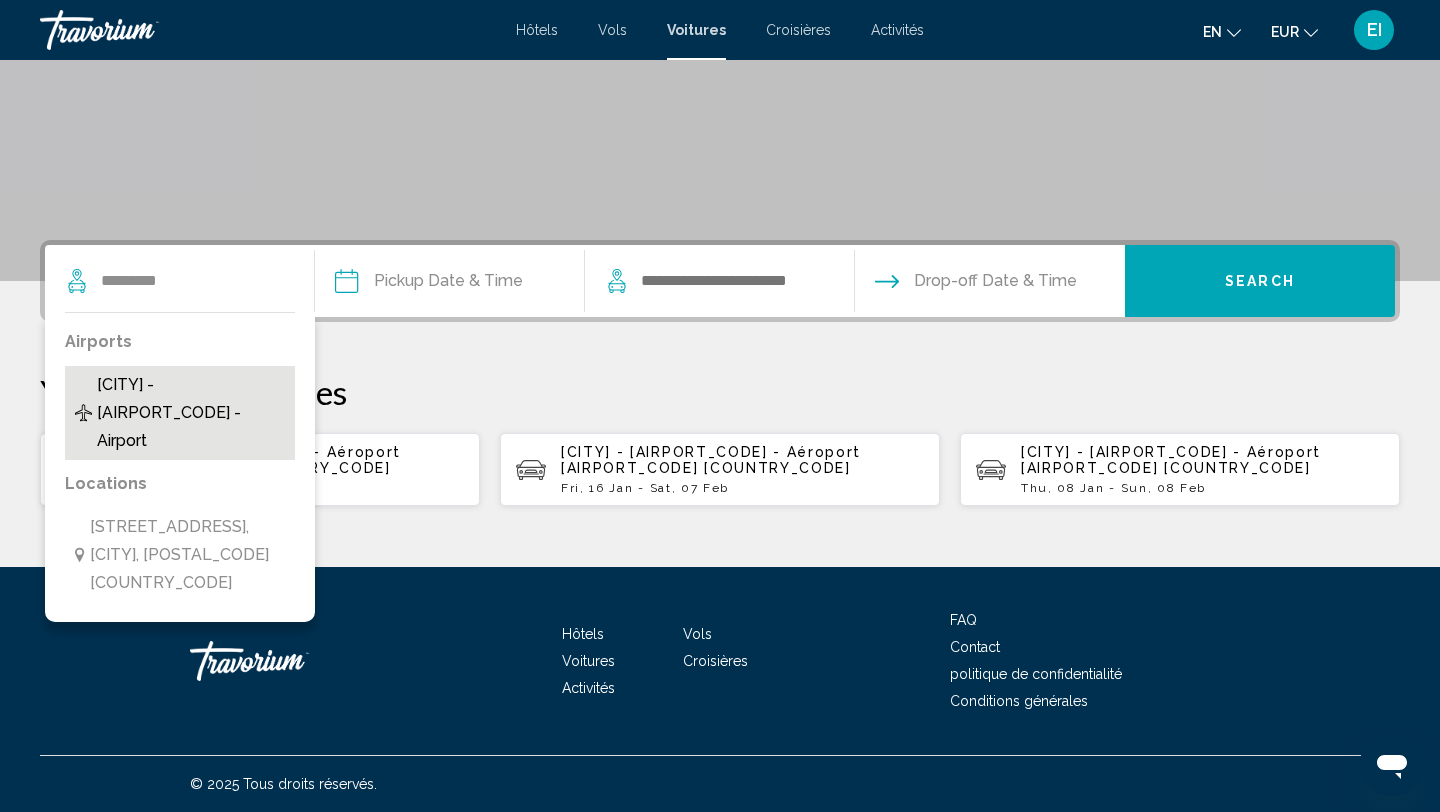 click on "[CITY] - [AIRPORT_CODE] - Airport" at bounding box center (191, 413) 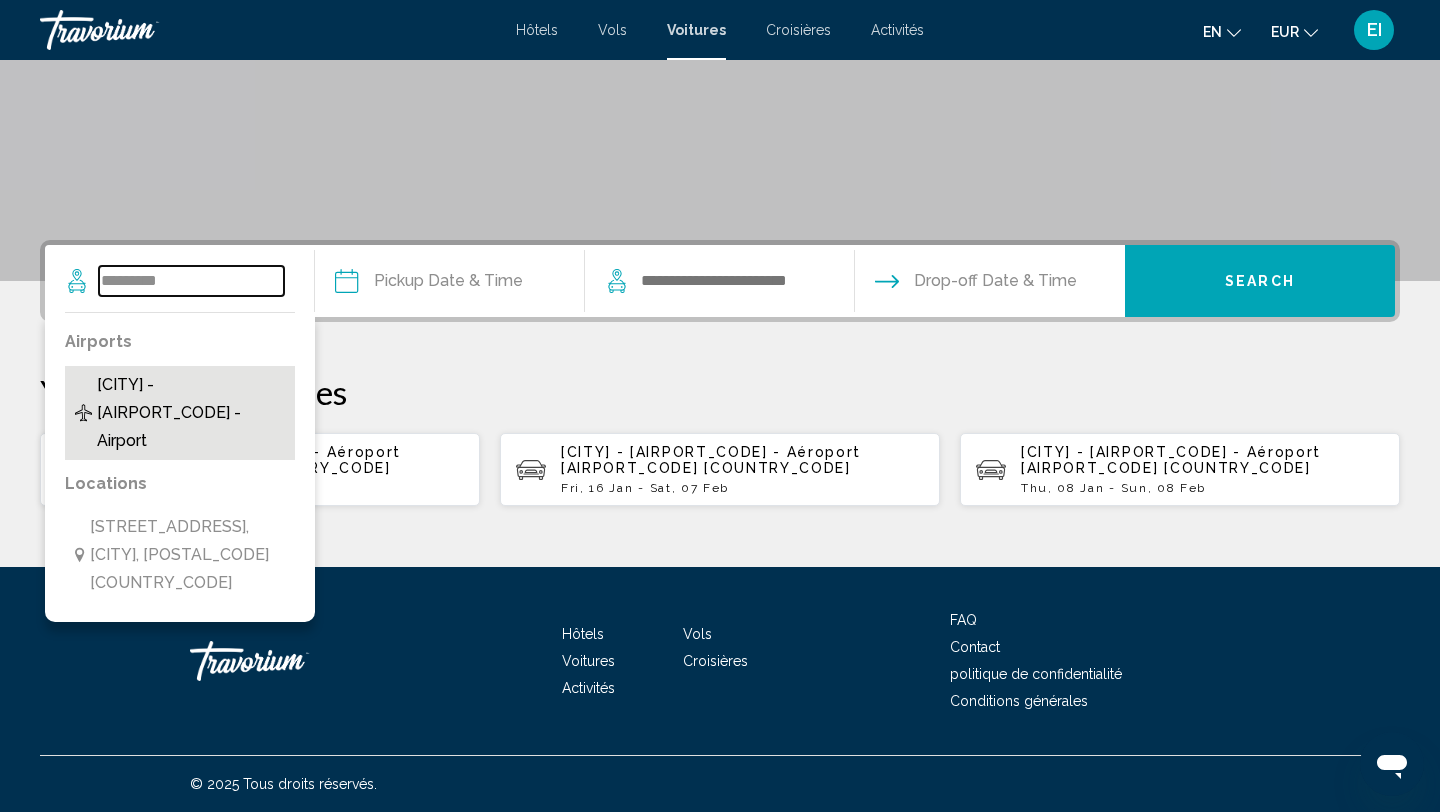 type on "**********" 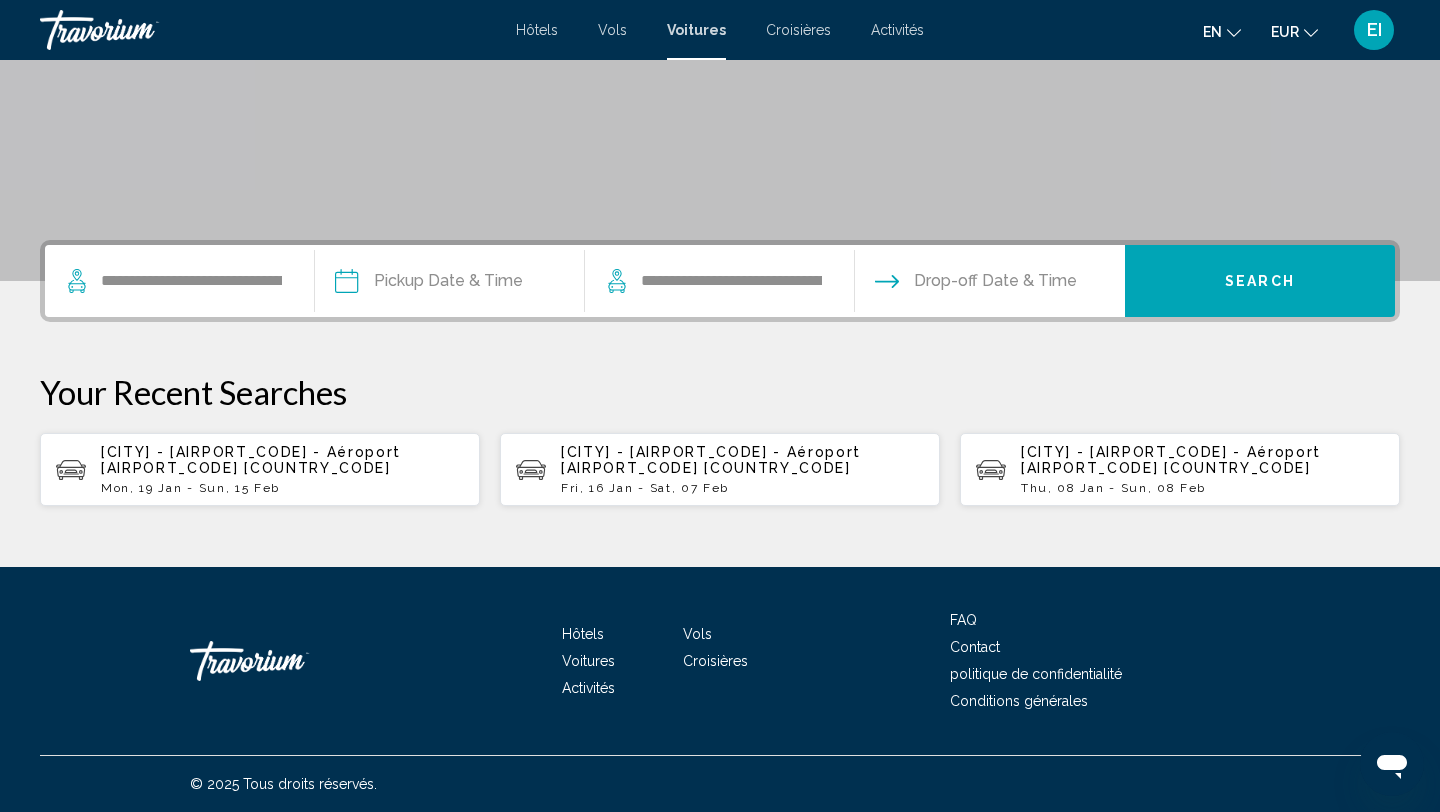 click at bounding box center [449, 284] 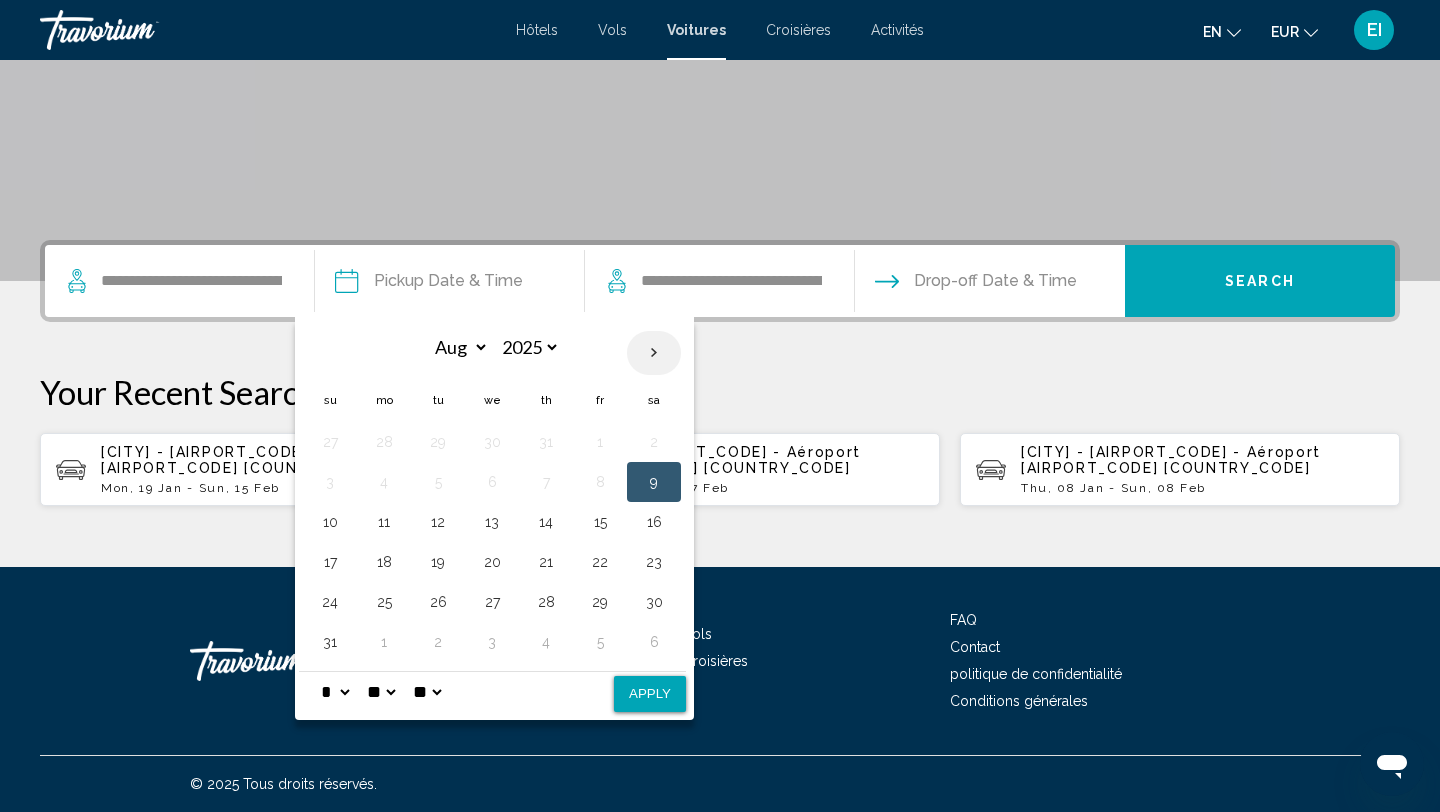 click at bounding box center (654, 353) 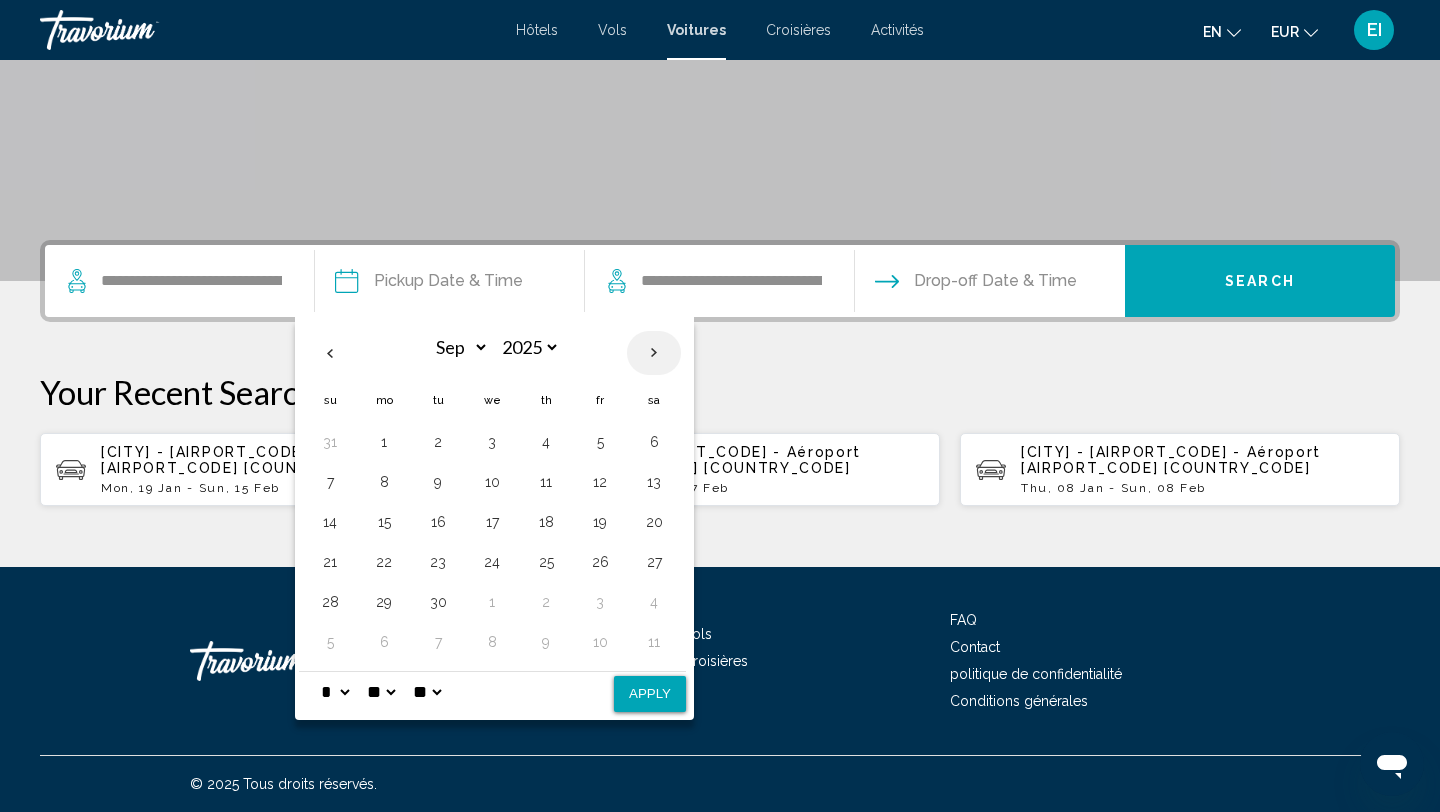 click at bounding box center [654, 353] 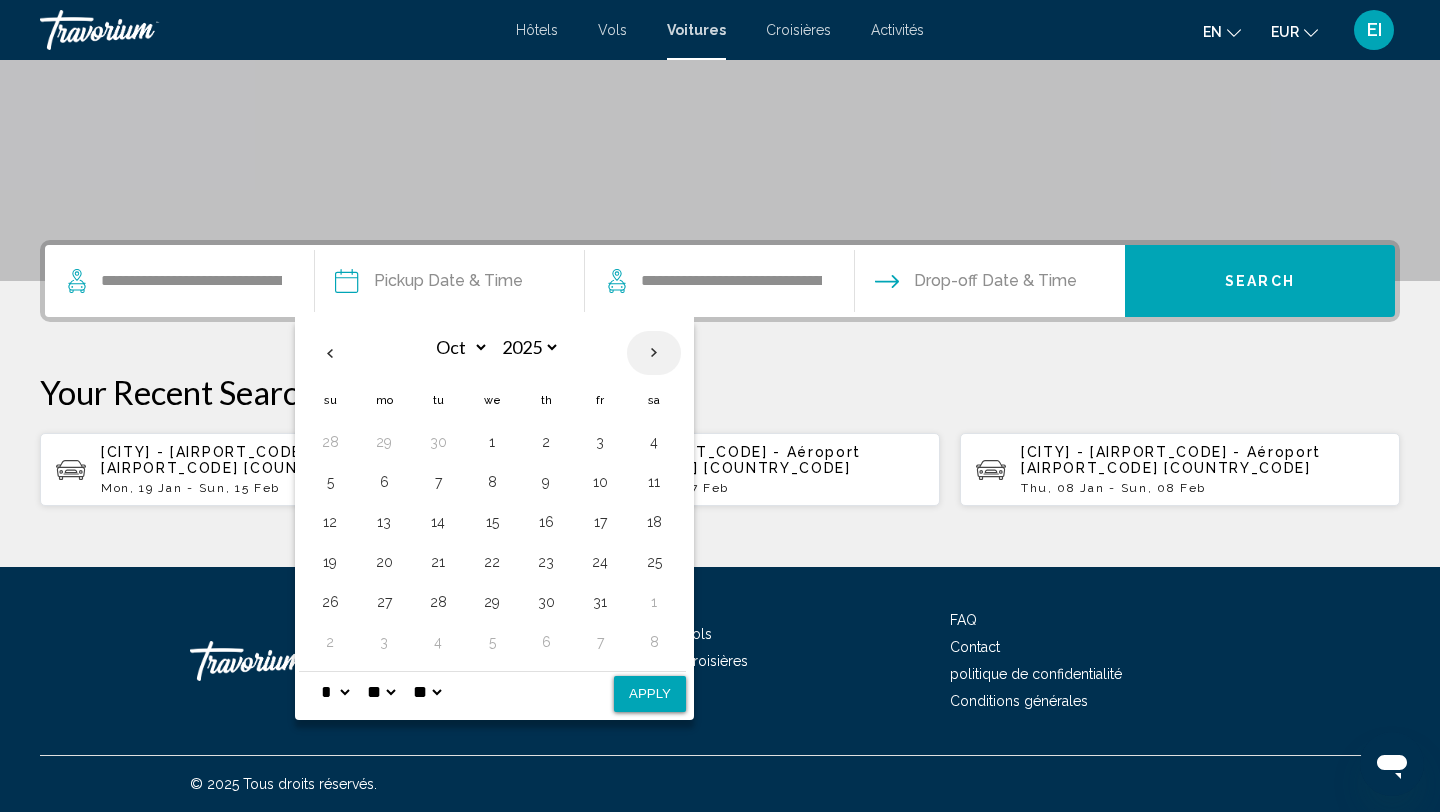 click at bounding box center [654, 353] 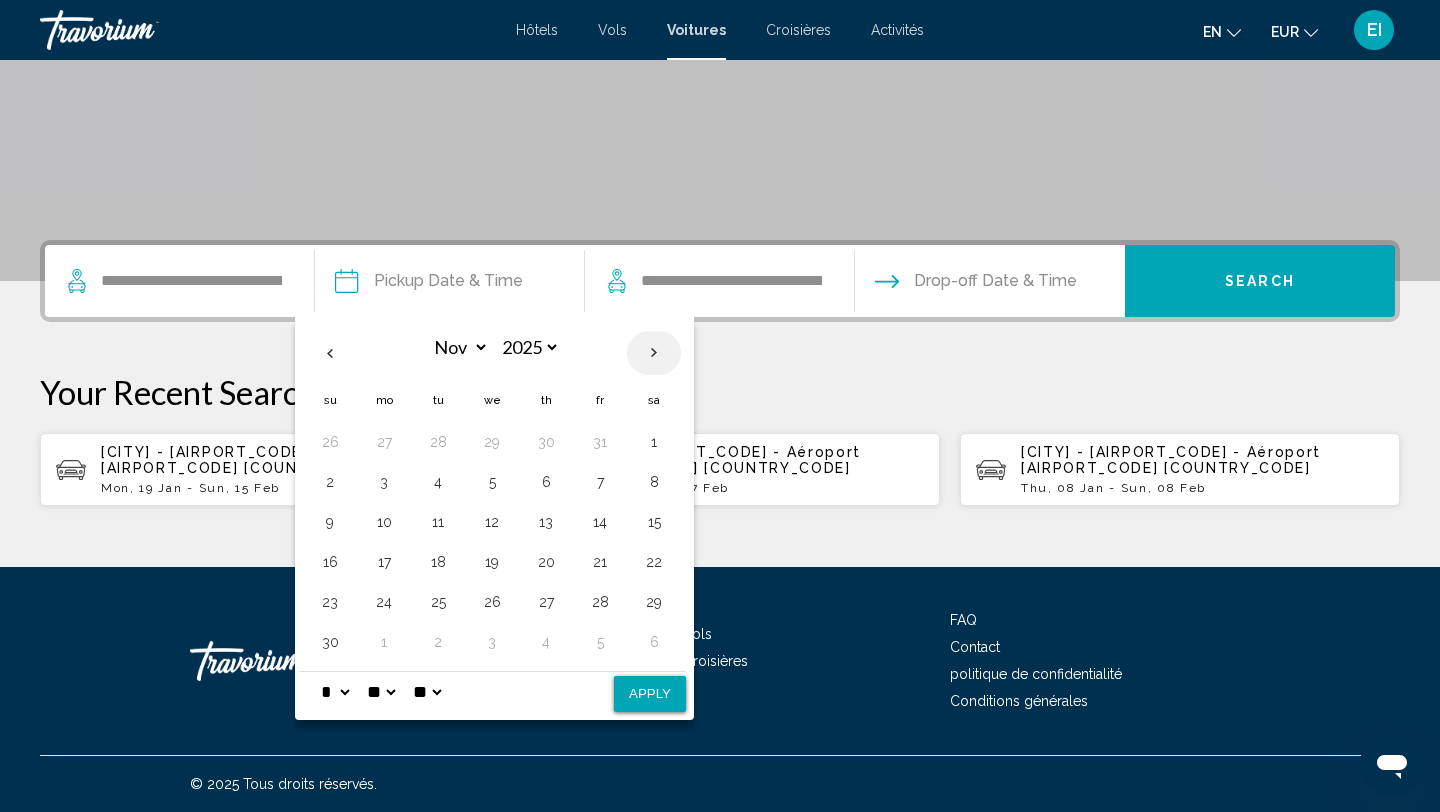 click at bounding box center (654, 353) 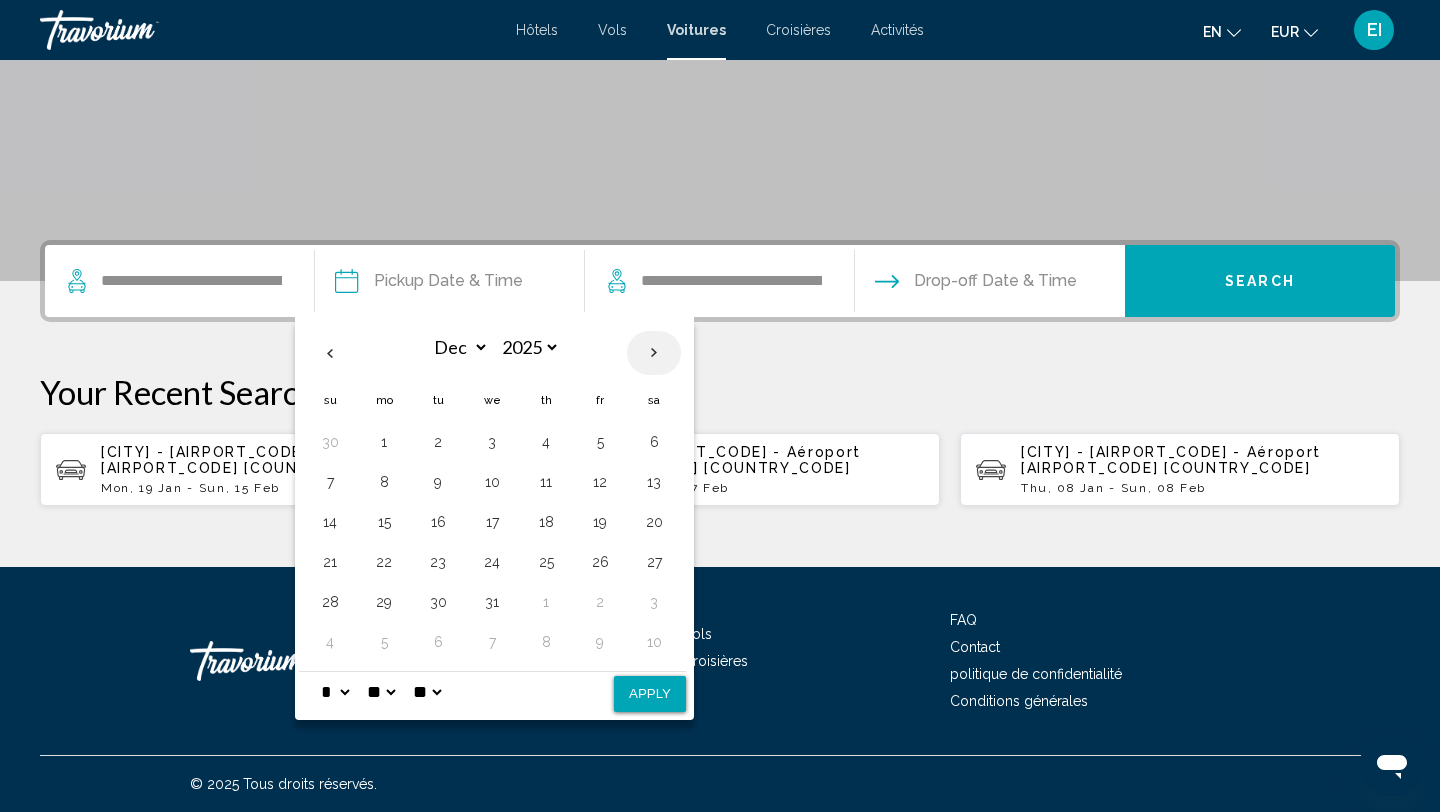 click at bounding box center [654, 353] 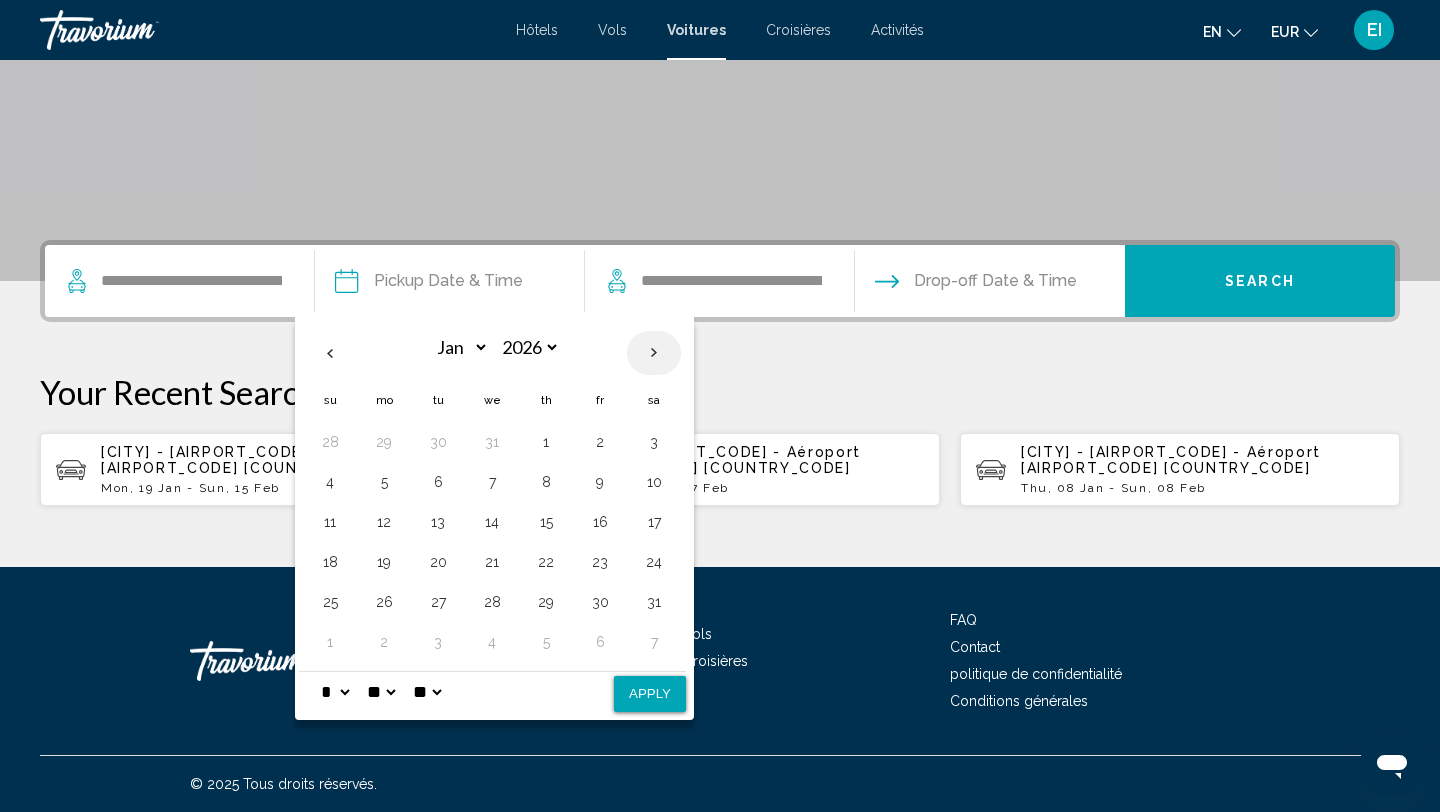 click at bounding box center [654, 353] 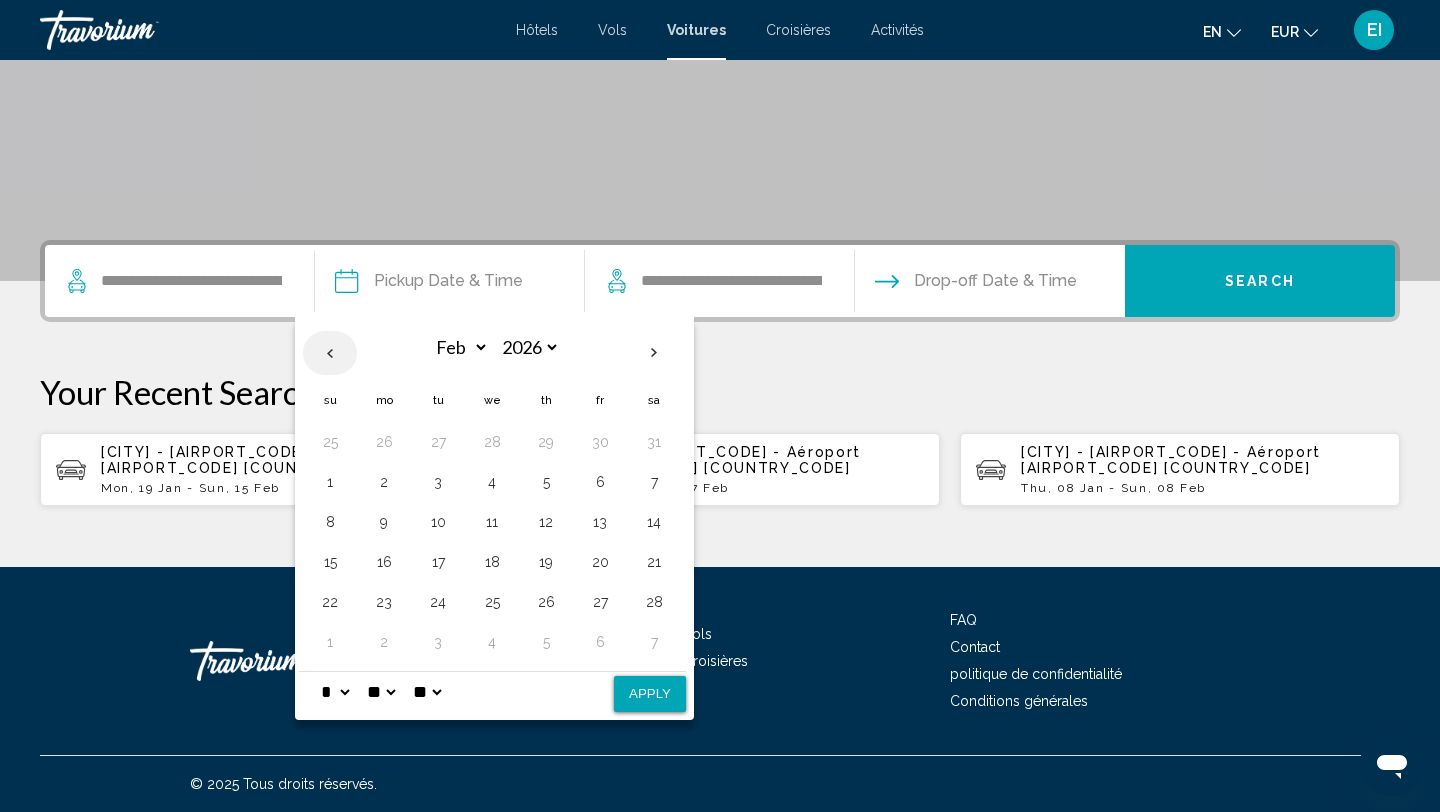 click at bounding box center [330, 353] 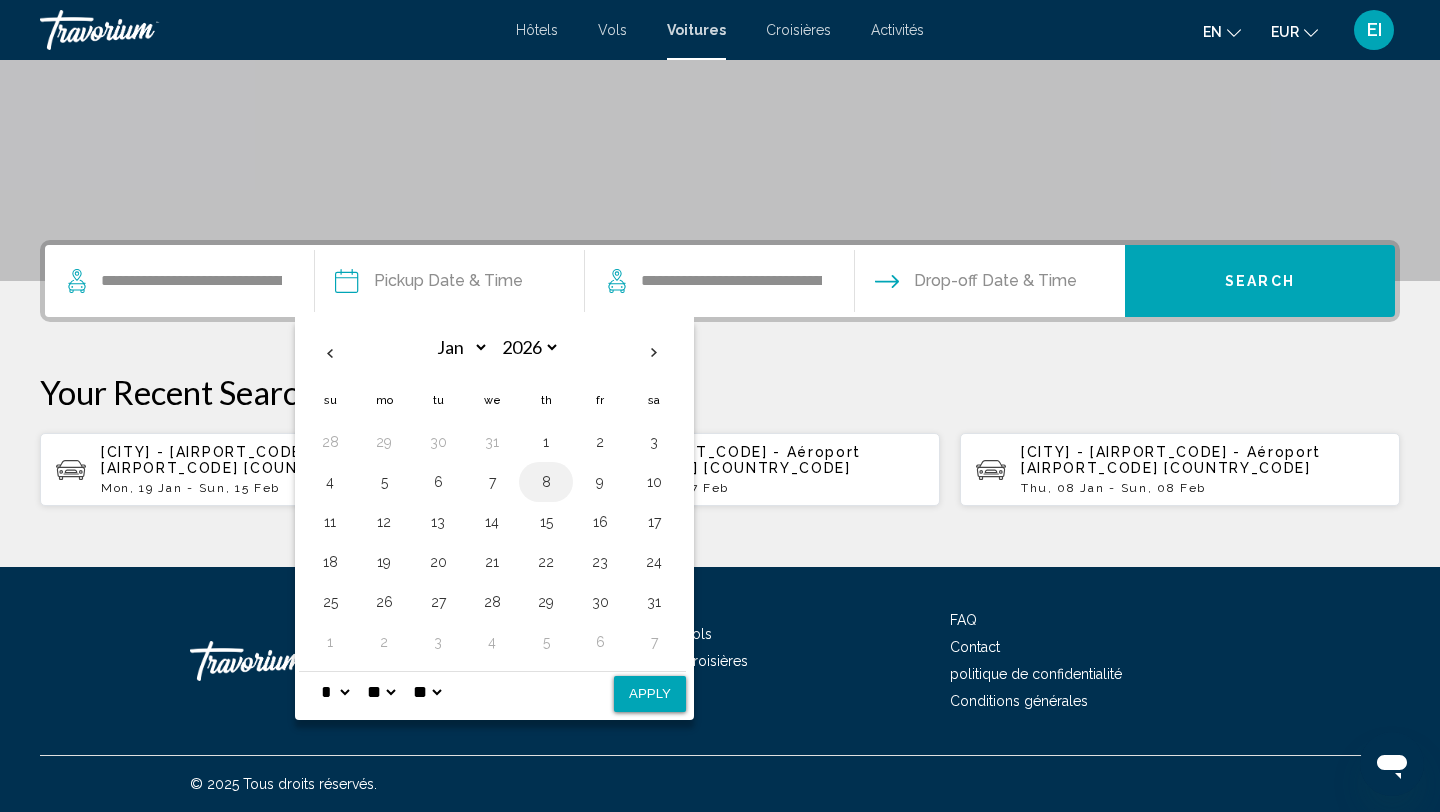 click on "8" at bounding box center (546, 482) 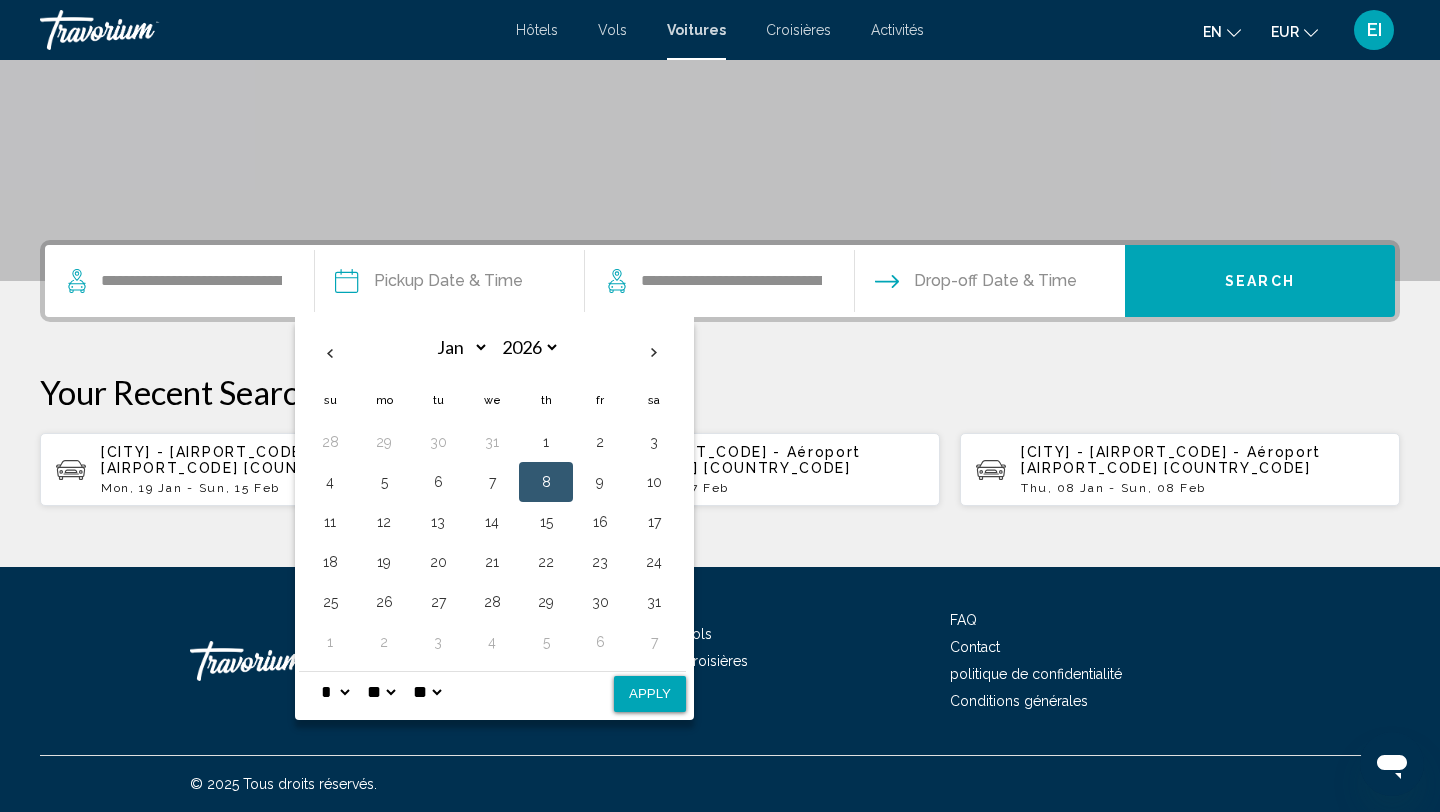 click on "8" at bounding box center [546, 482] 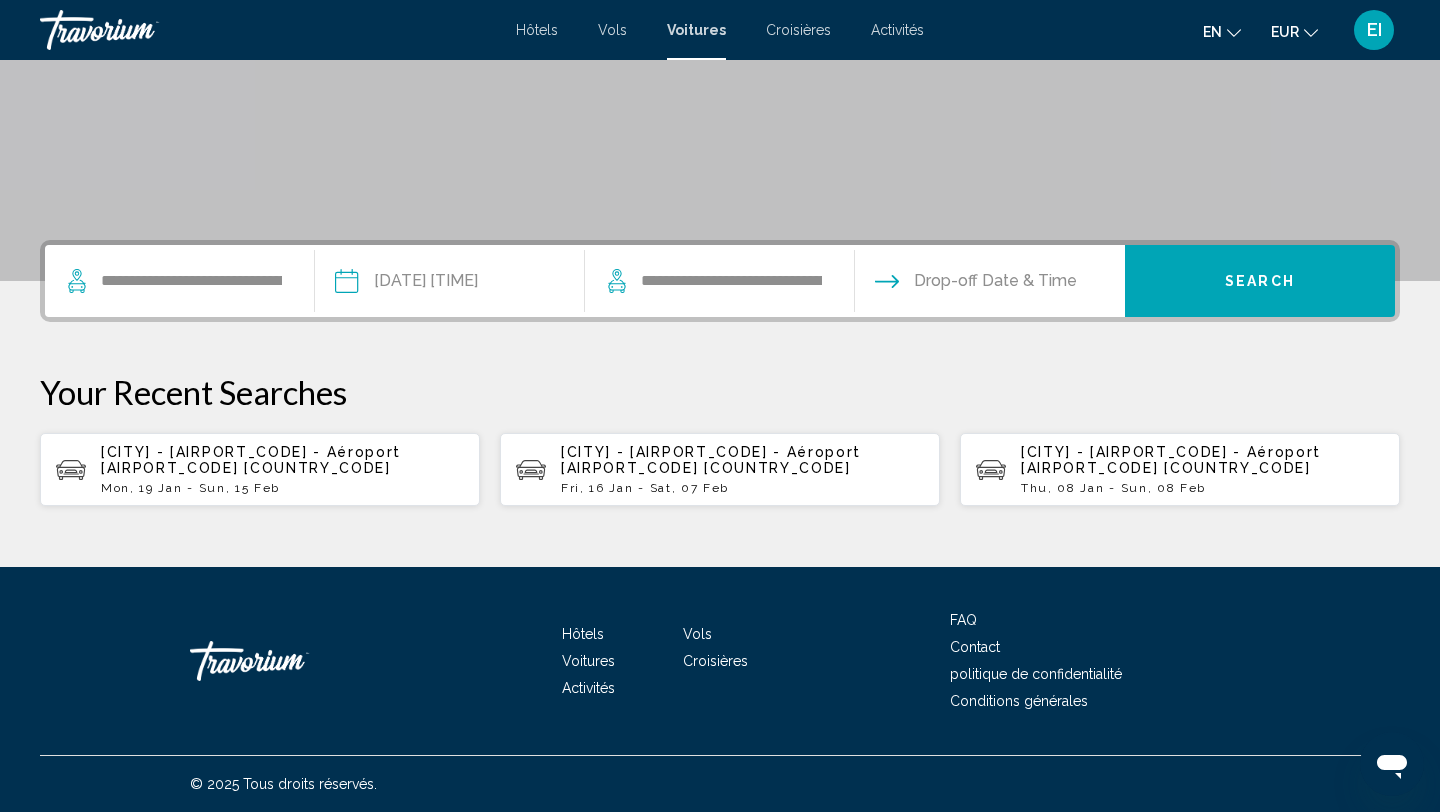 click on "**********" at bounding box center [449, 284] 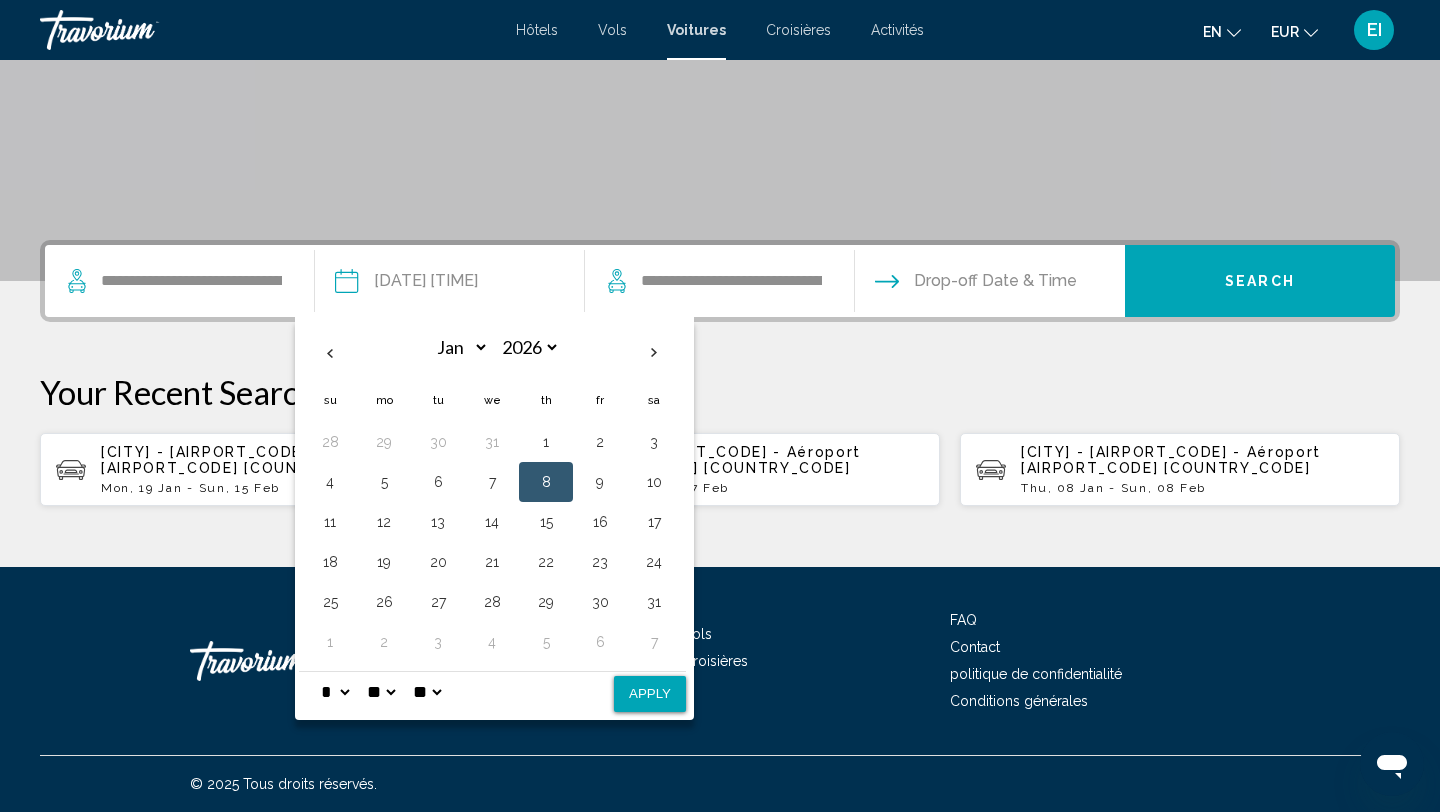 click on "* * * * * * * * * ** ** **" at bounding box center (335, 692) 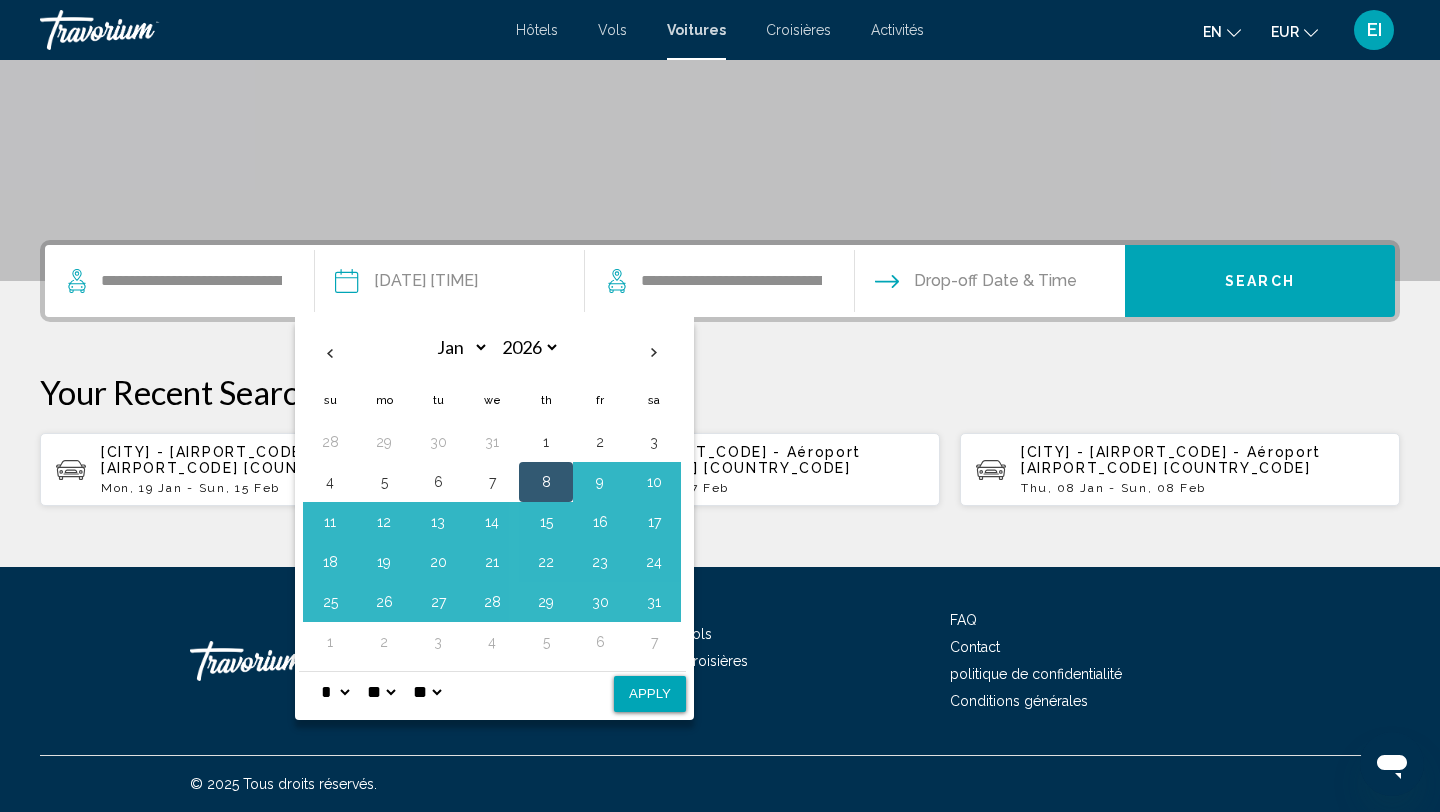 click on "Apply" at bounding box center (650, 694) 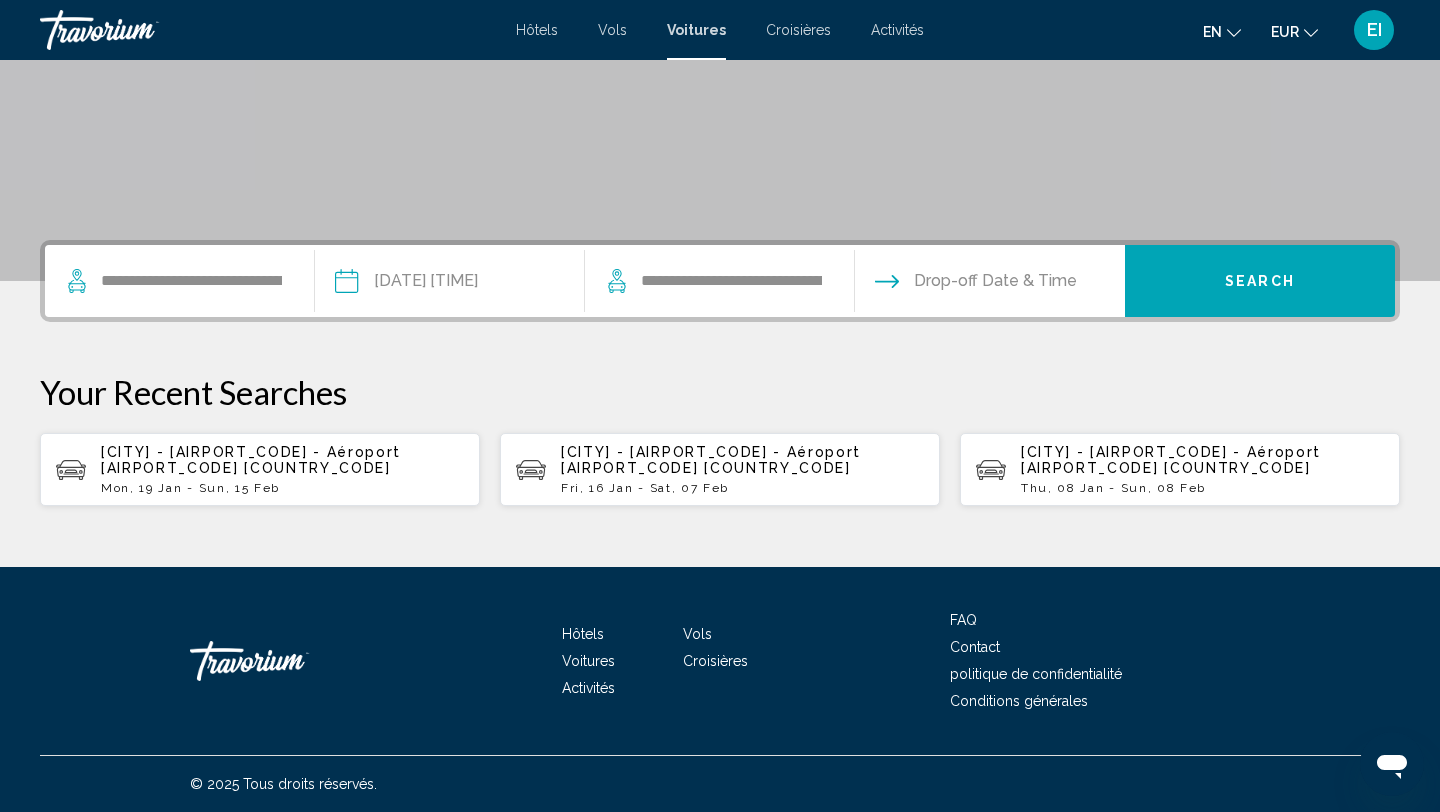 click on "**********" at bounding box center (714, 281) 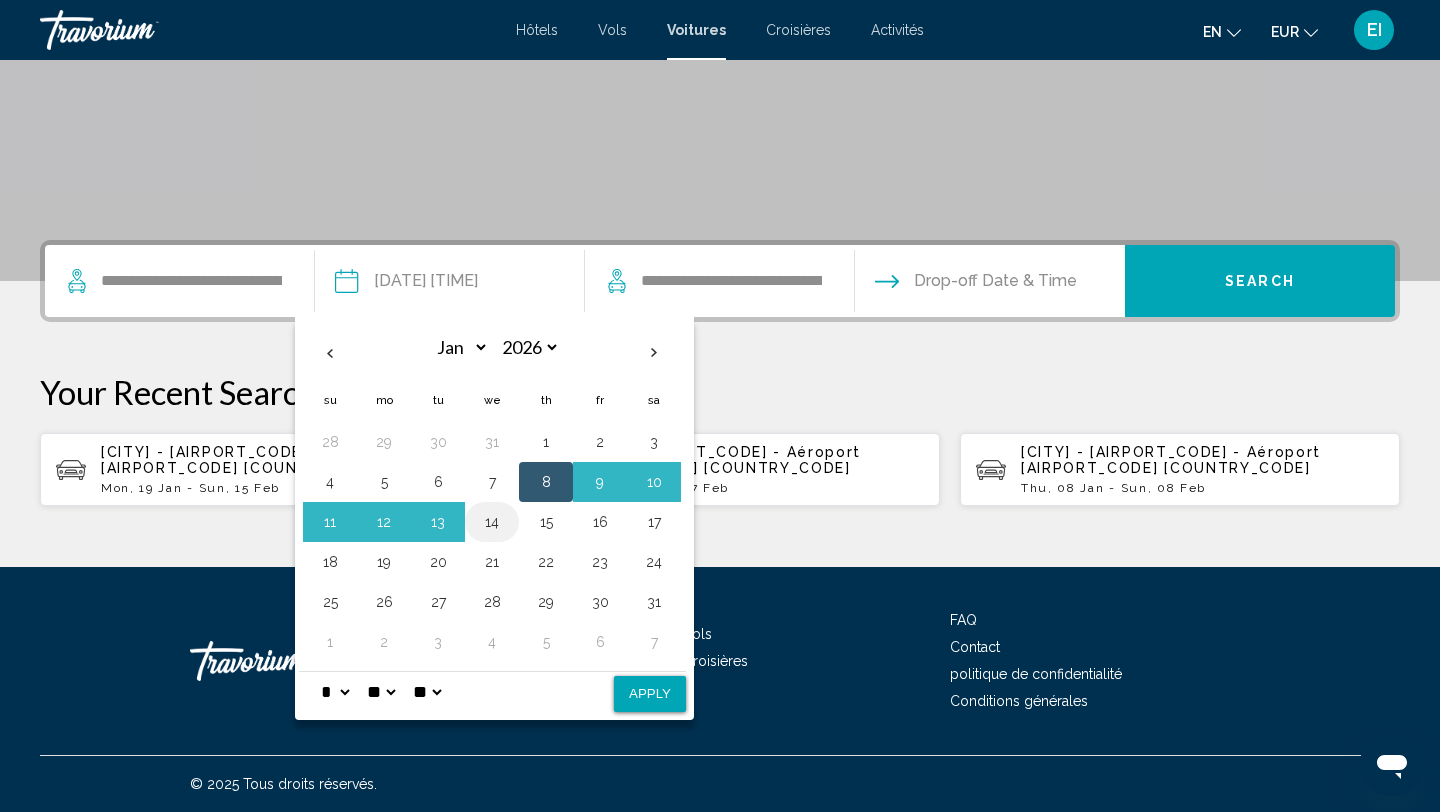 click on "14" at bounding box center [492, 522] 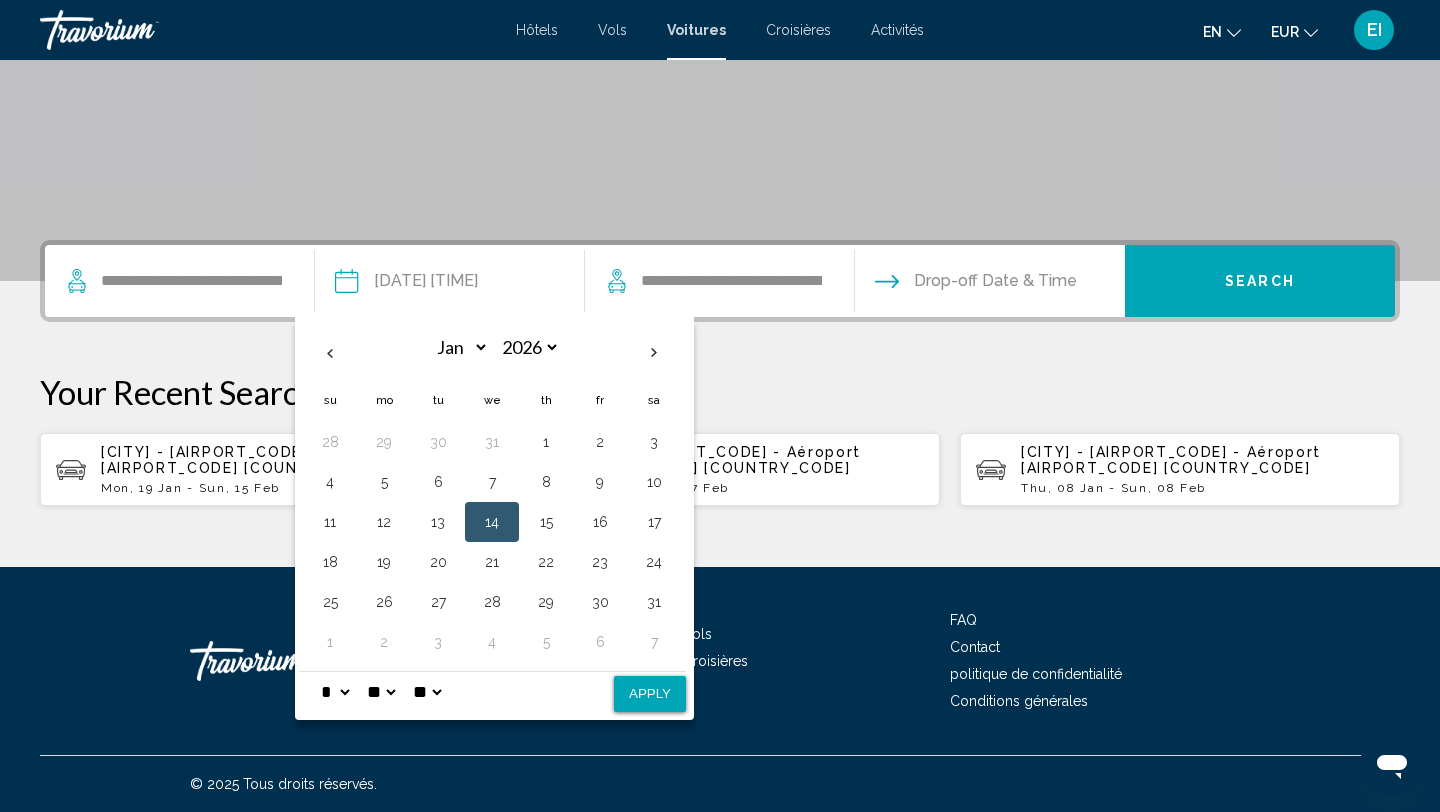 click on "Apply" at bounding box center (650, 694) 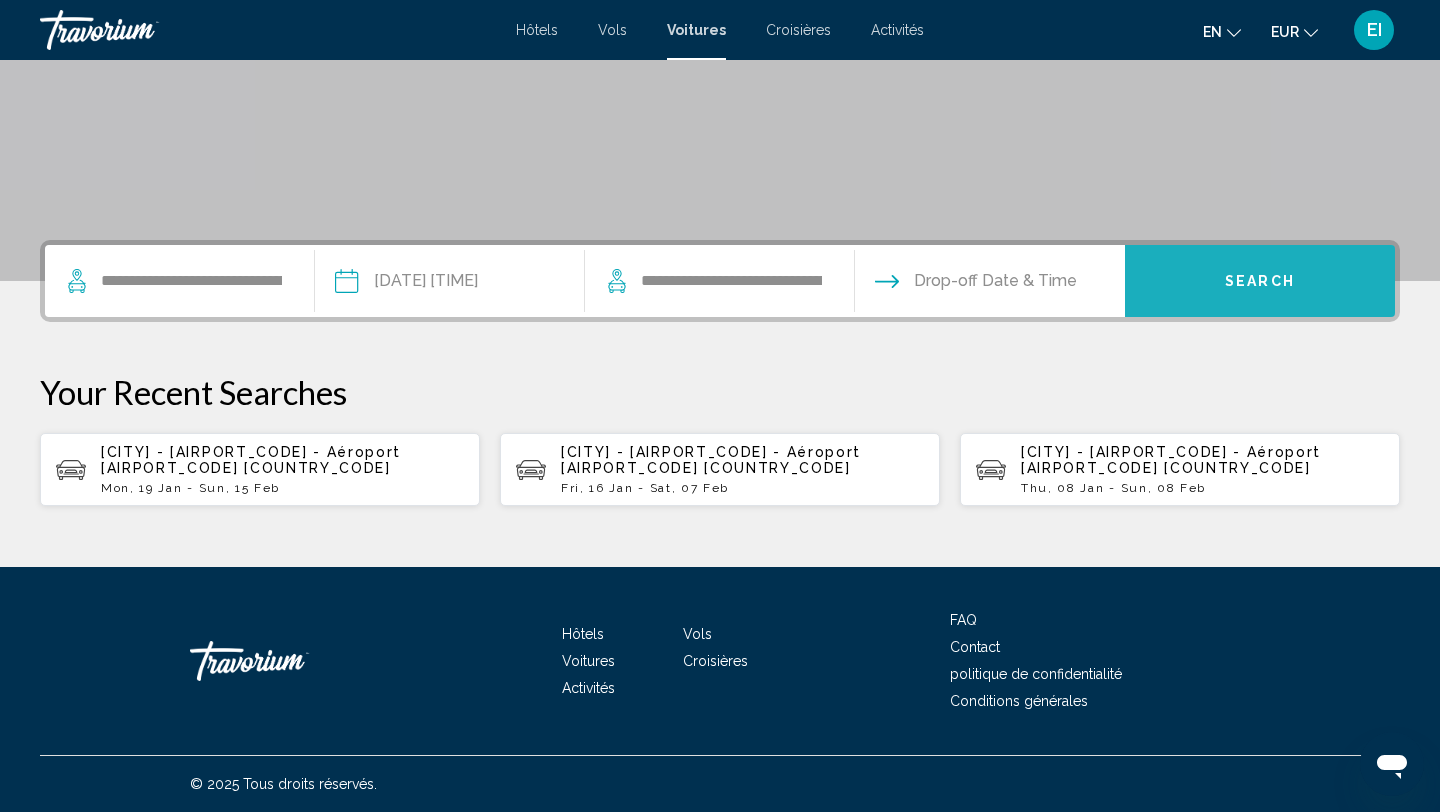 click on "Search" at bounding box center (1260, 282) 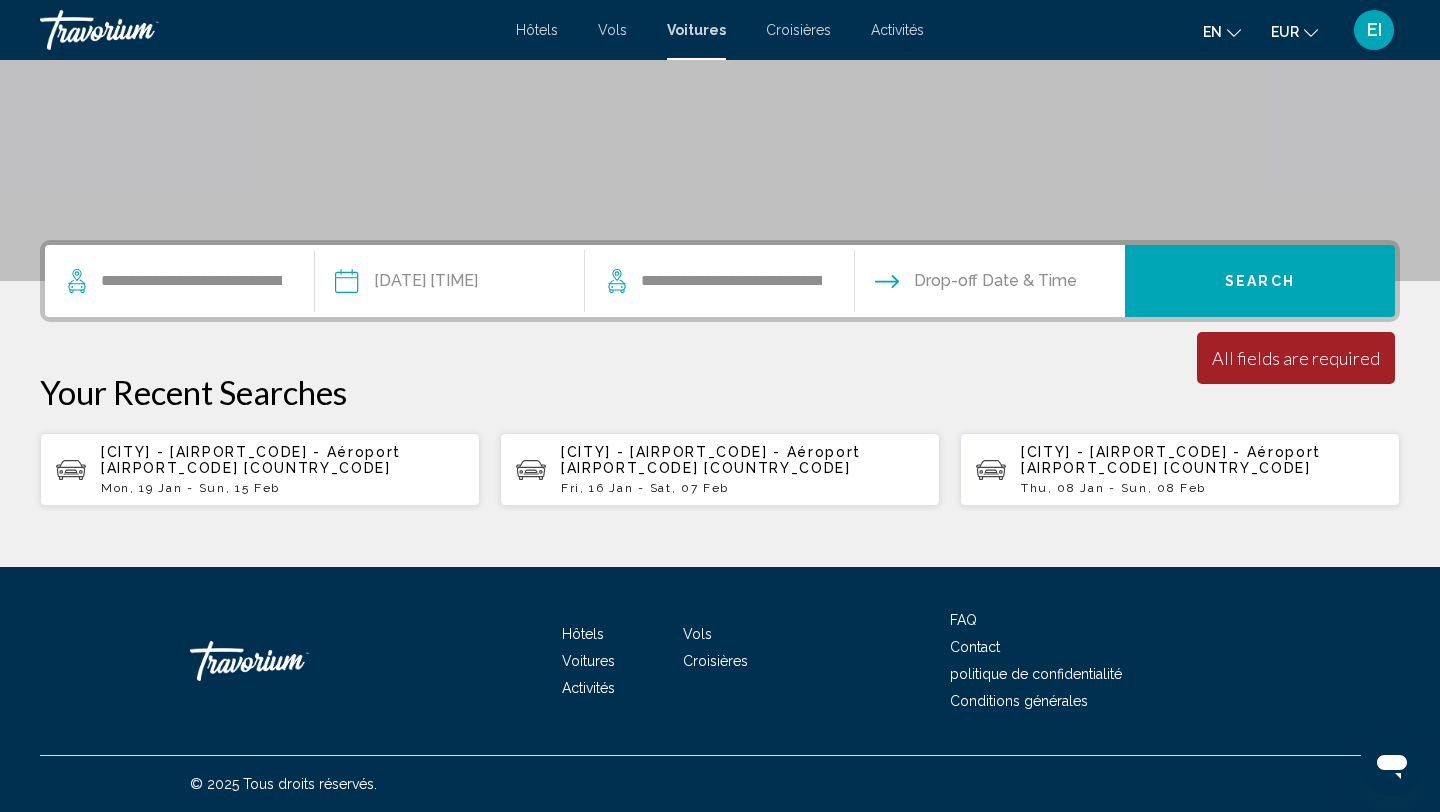 click at bounding box center (989, 284) 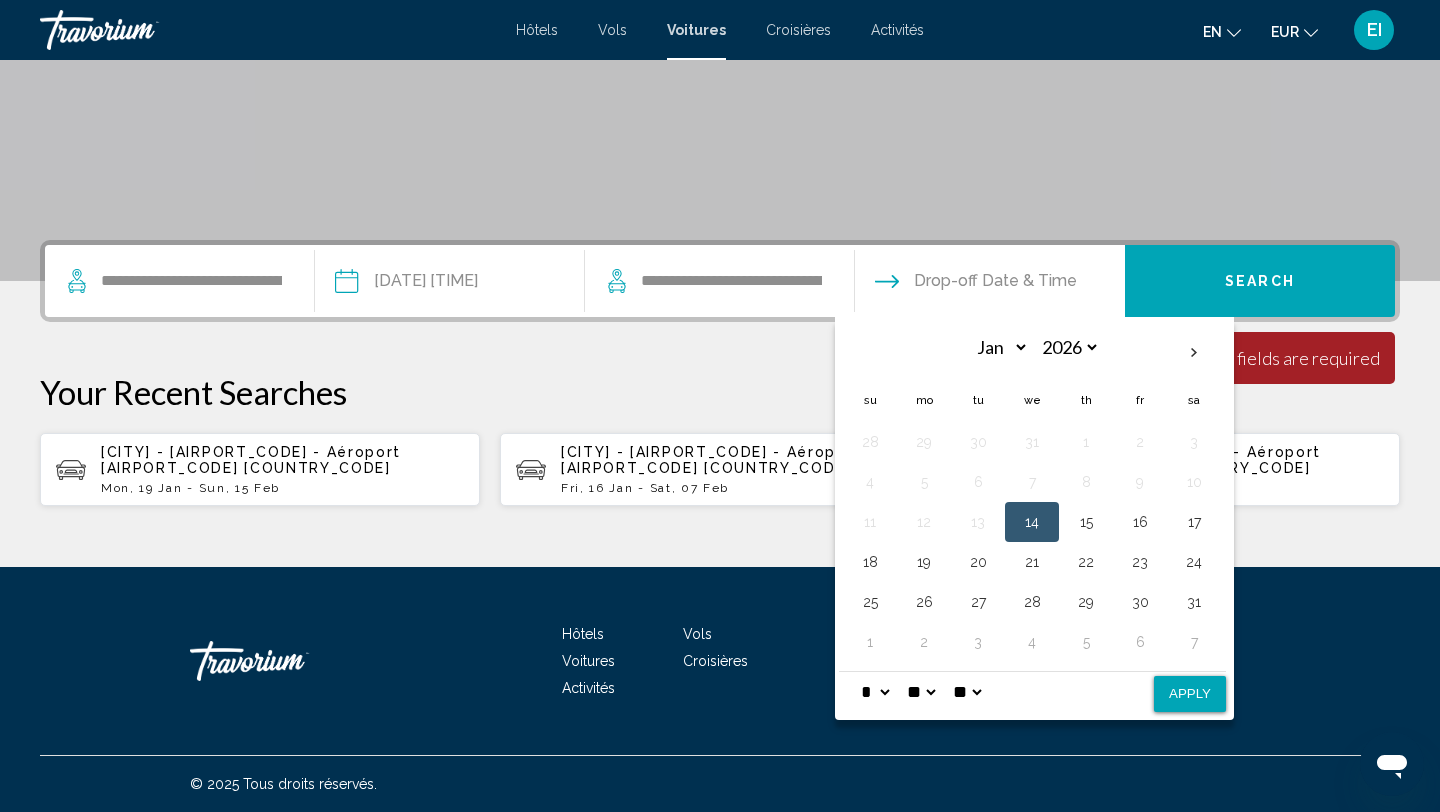 click on "14" at bounding box center [1032, 522] 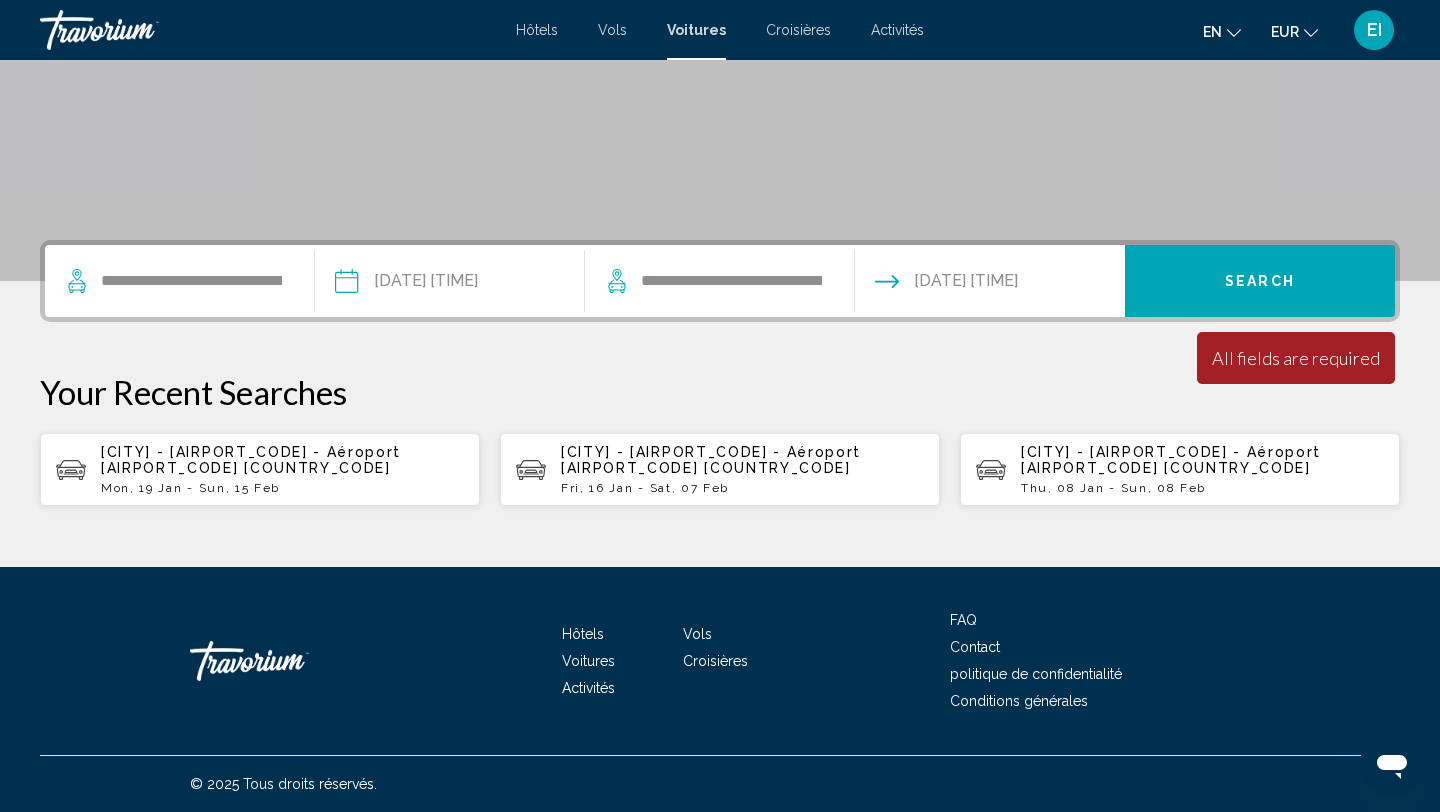 click on "**********" at bounding box center [449, 284] 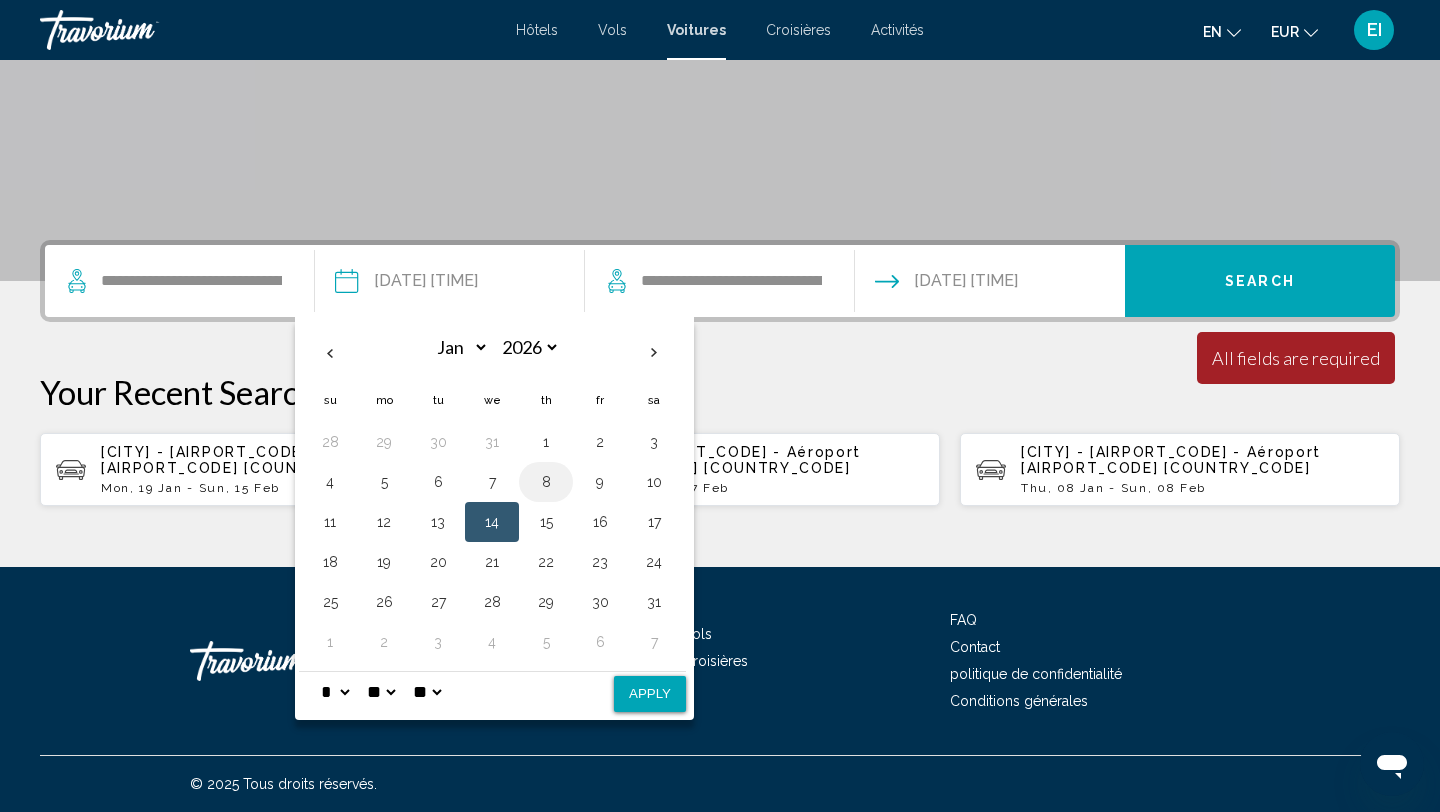 click on "8" at bounding box center [546, 482] 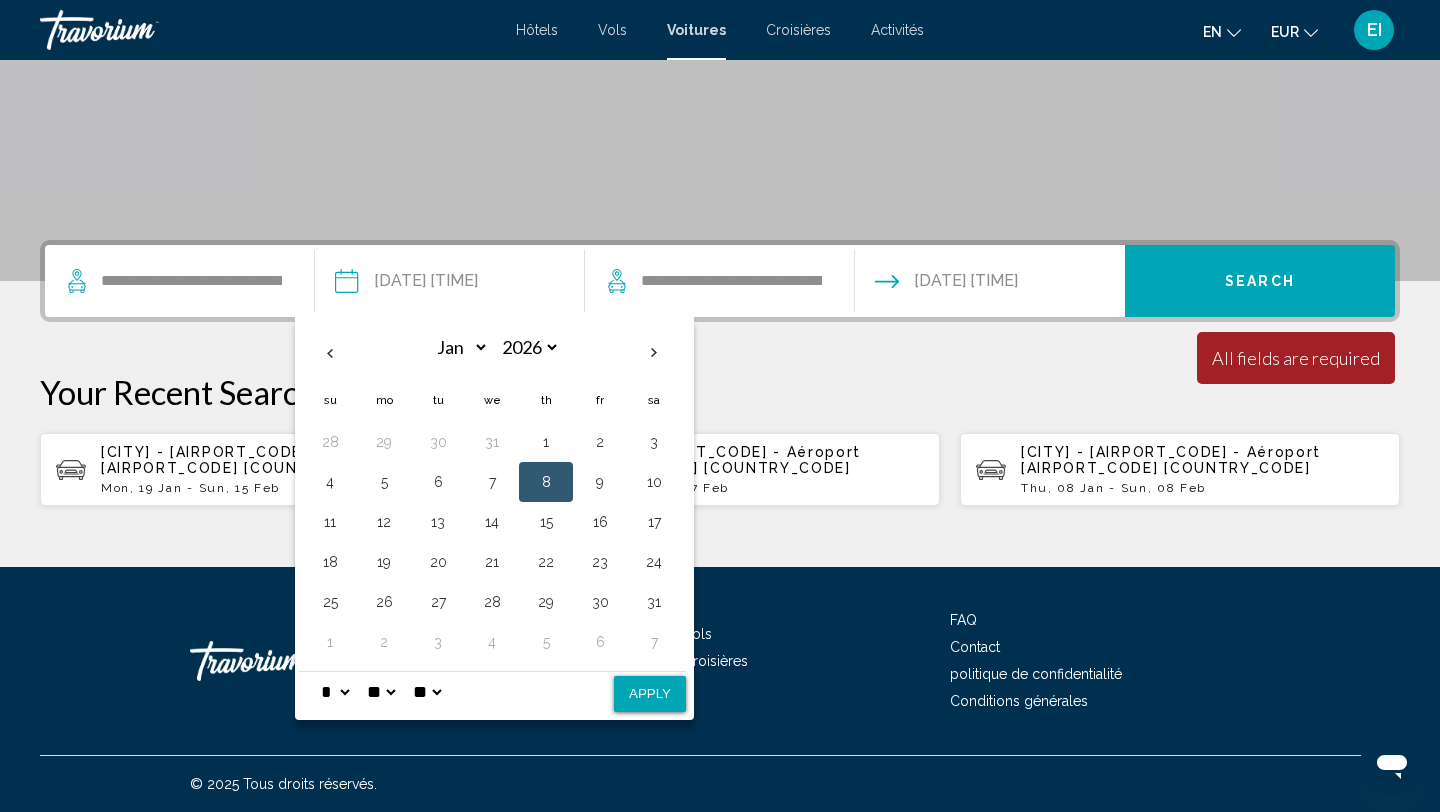 click on "Apply" at bounding box center [650, 694] 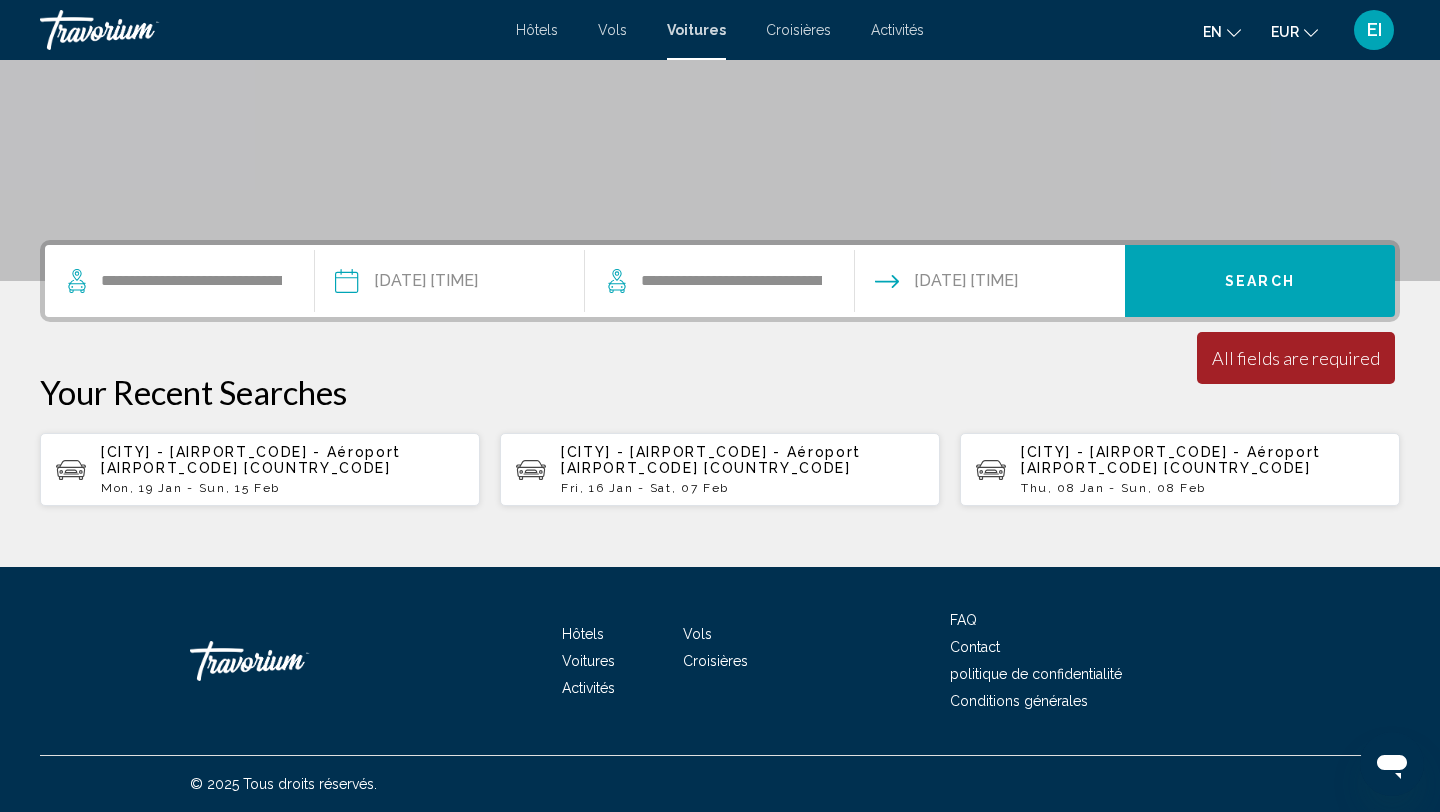 click on "Search" at bounding box center [1260, 281] 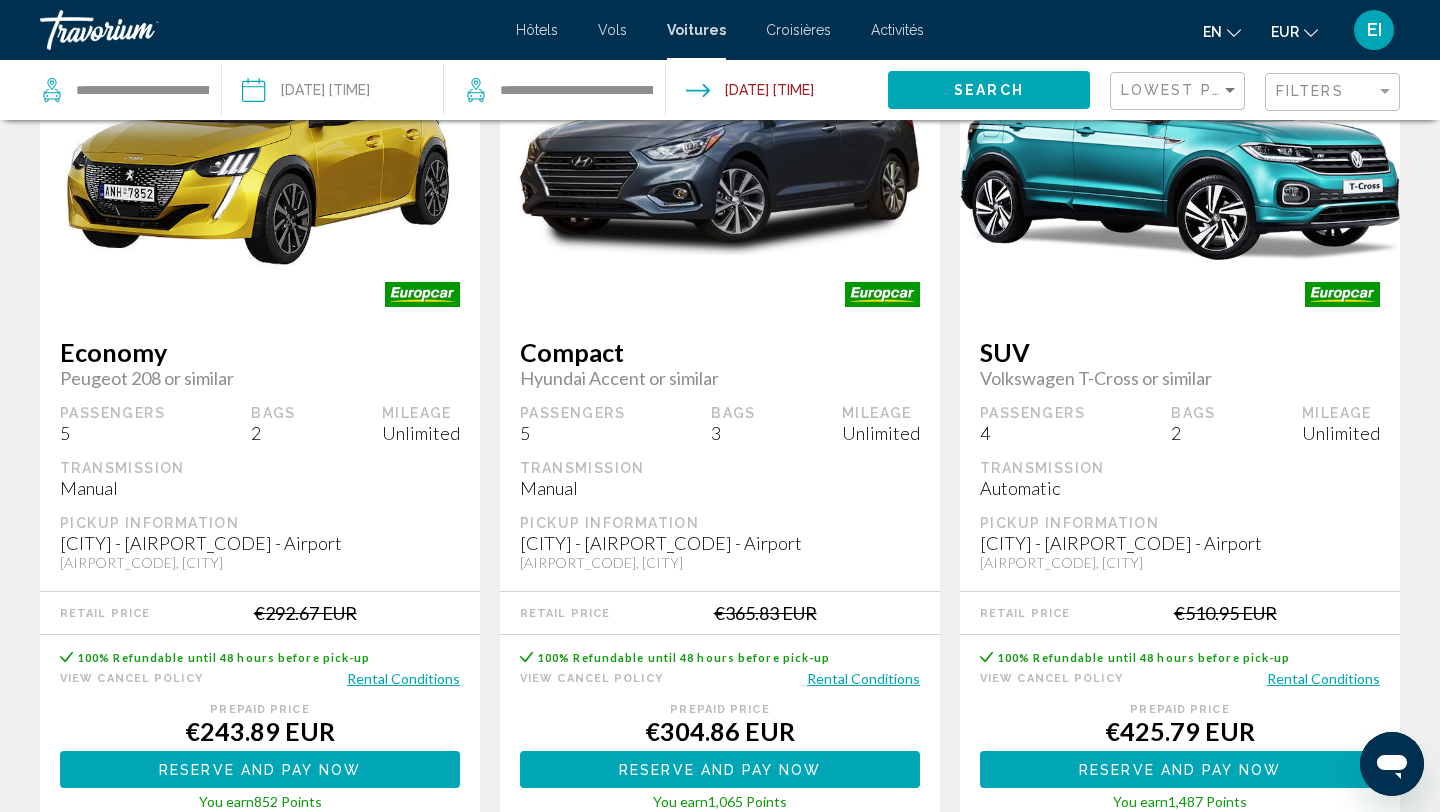 scroll, scrollTop: 0, scrollLeft: 0, axis: both 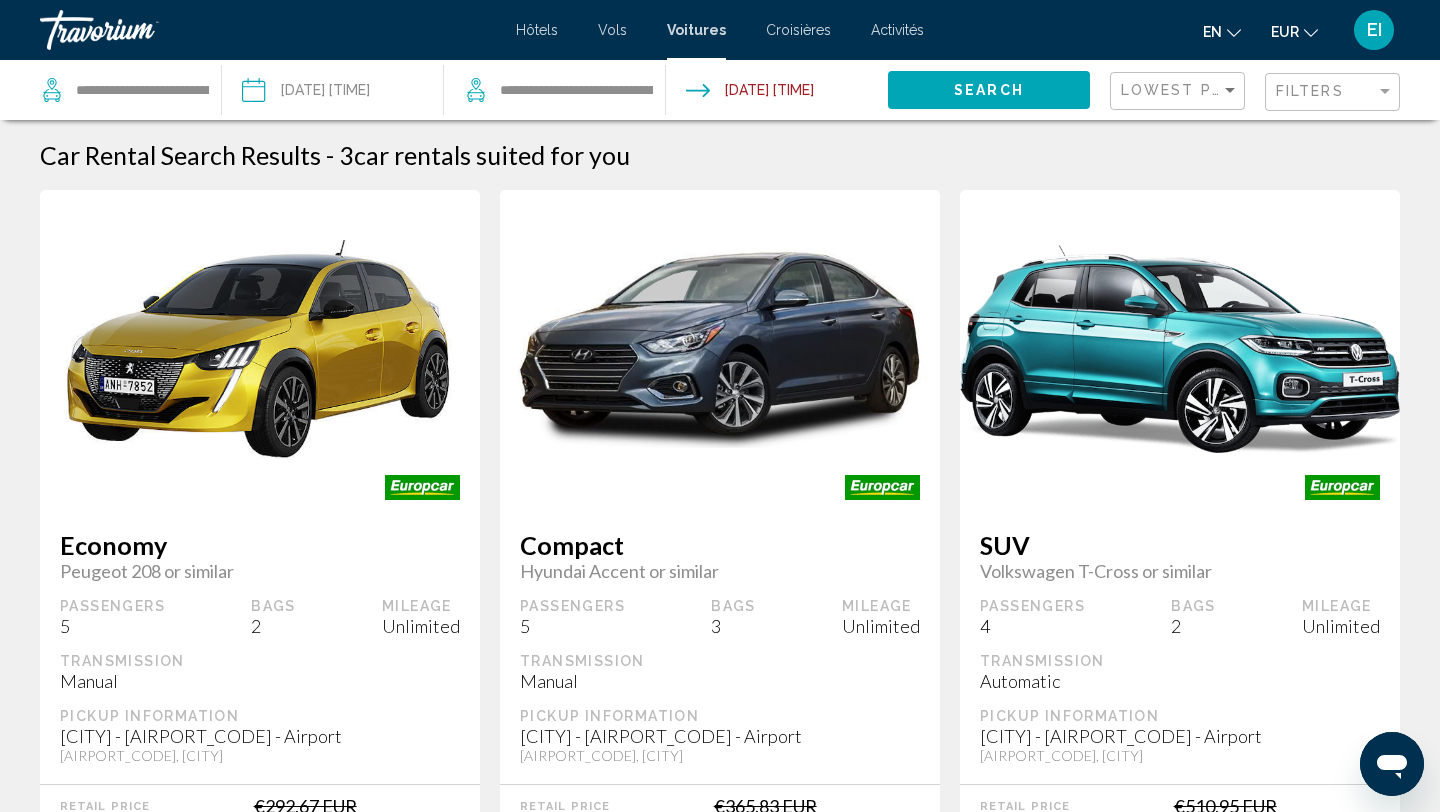 click at bounding box center (260, 350) 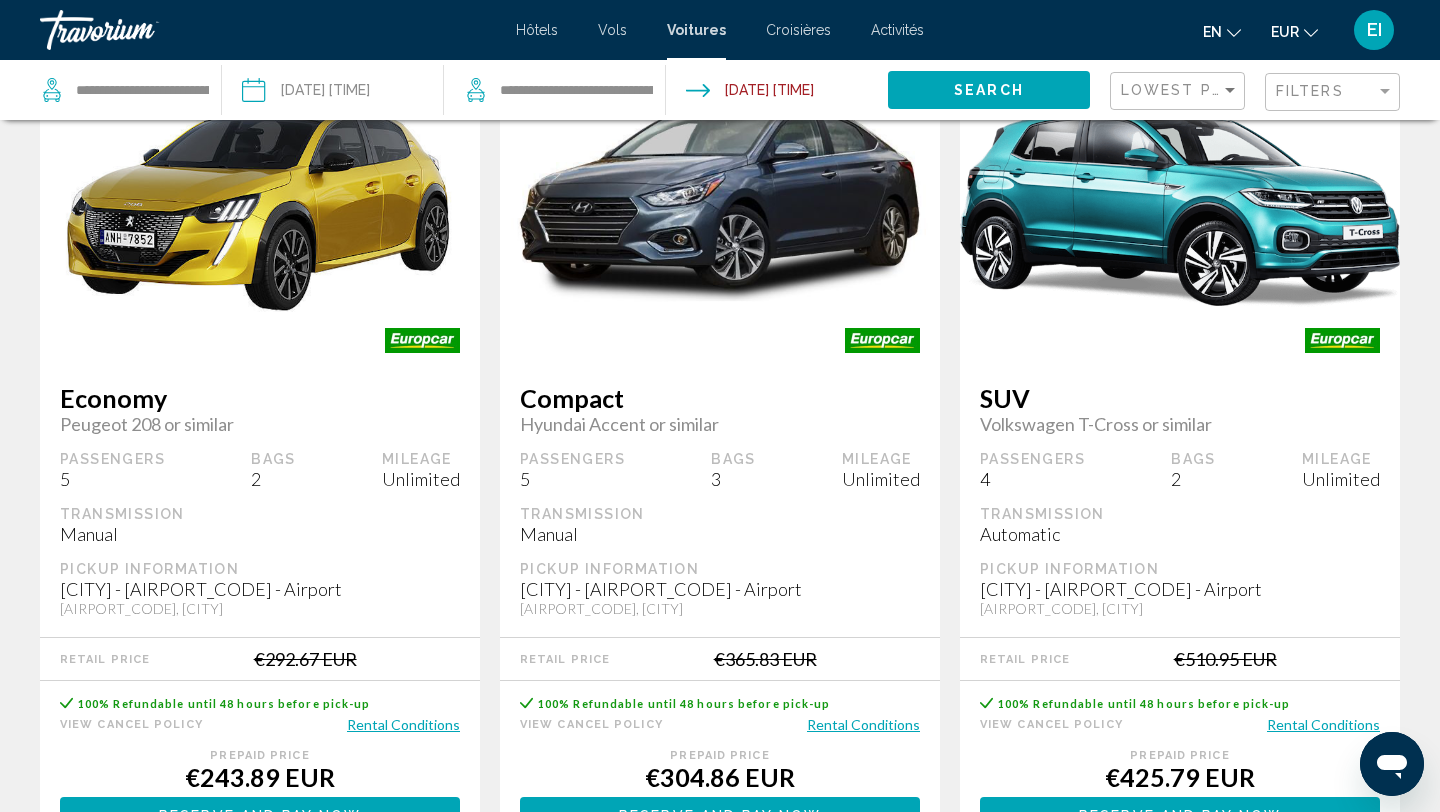 scroll, scrollTop: 195, scrollLeft: 0, axis: vertical 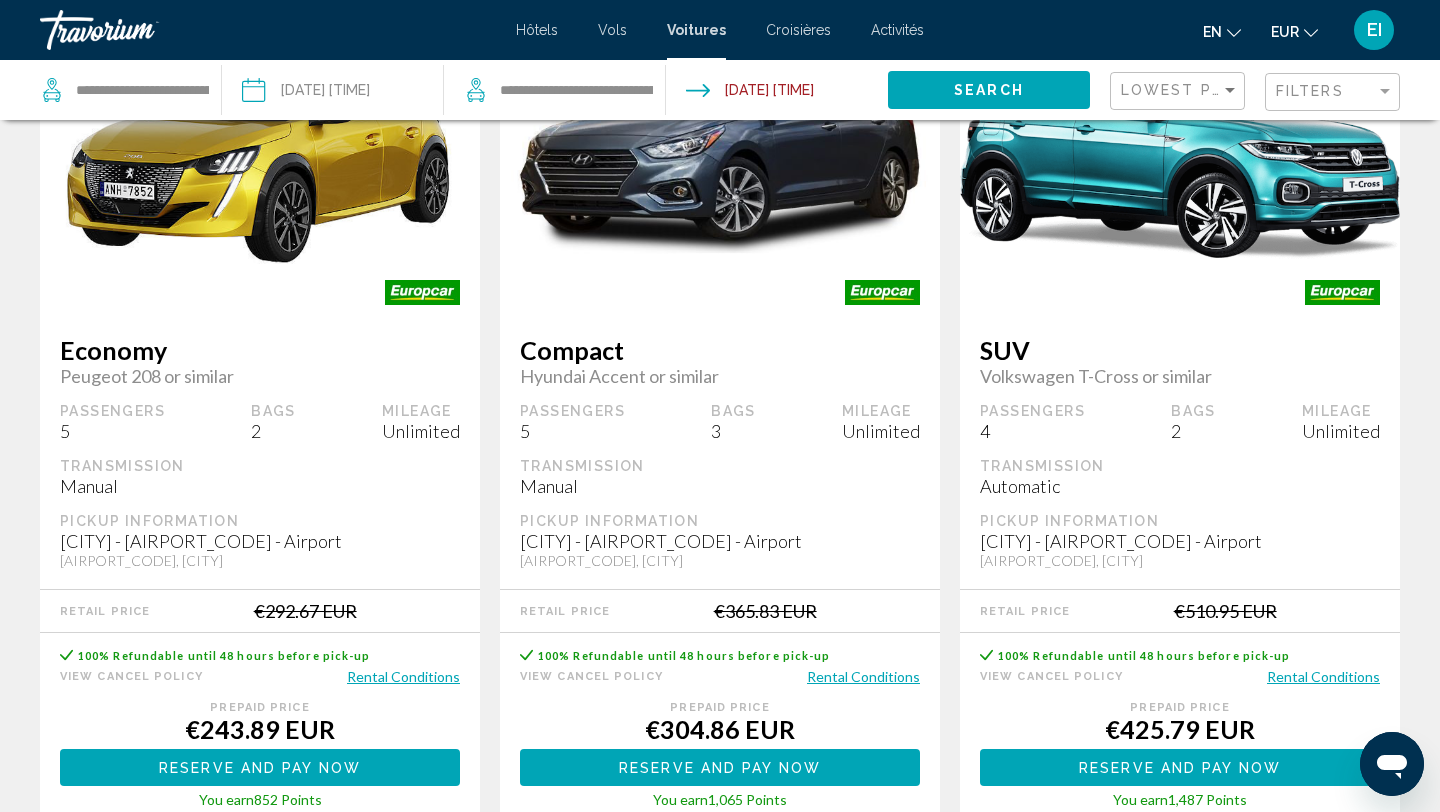 click on "Rental Conditions" at bounding box center [403, 676] 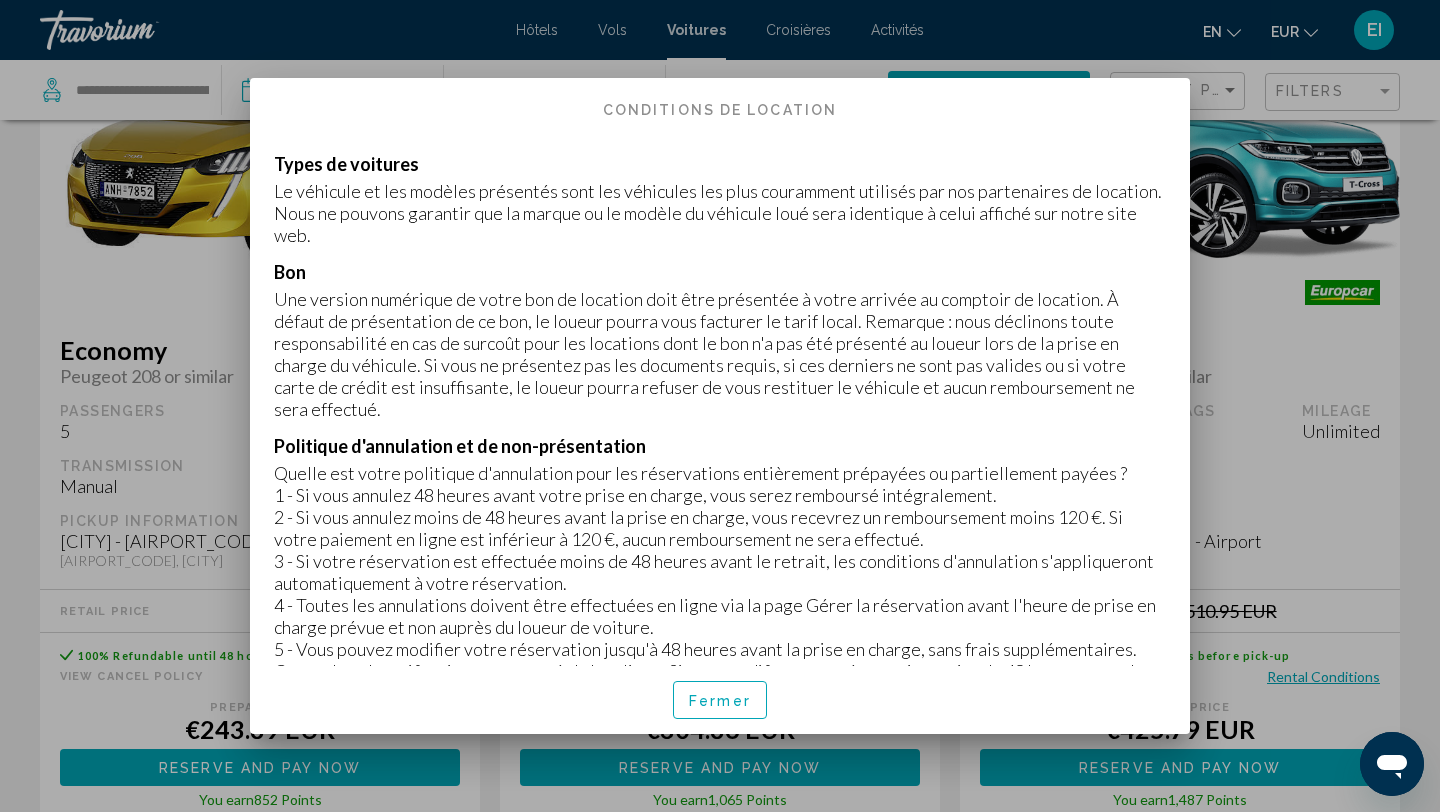 scroll, scrollTop: 2758, scrollLeft: 0, axis: vertical 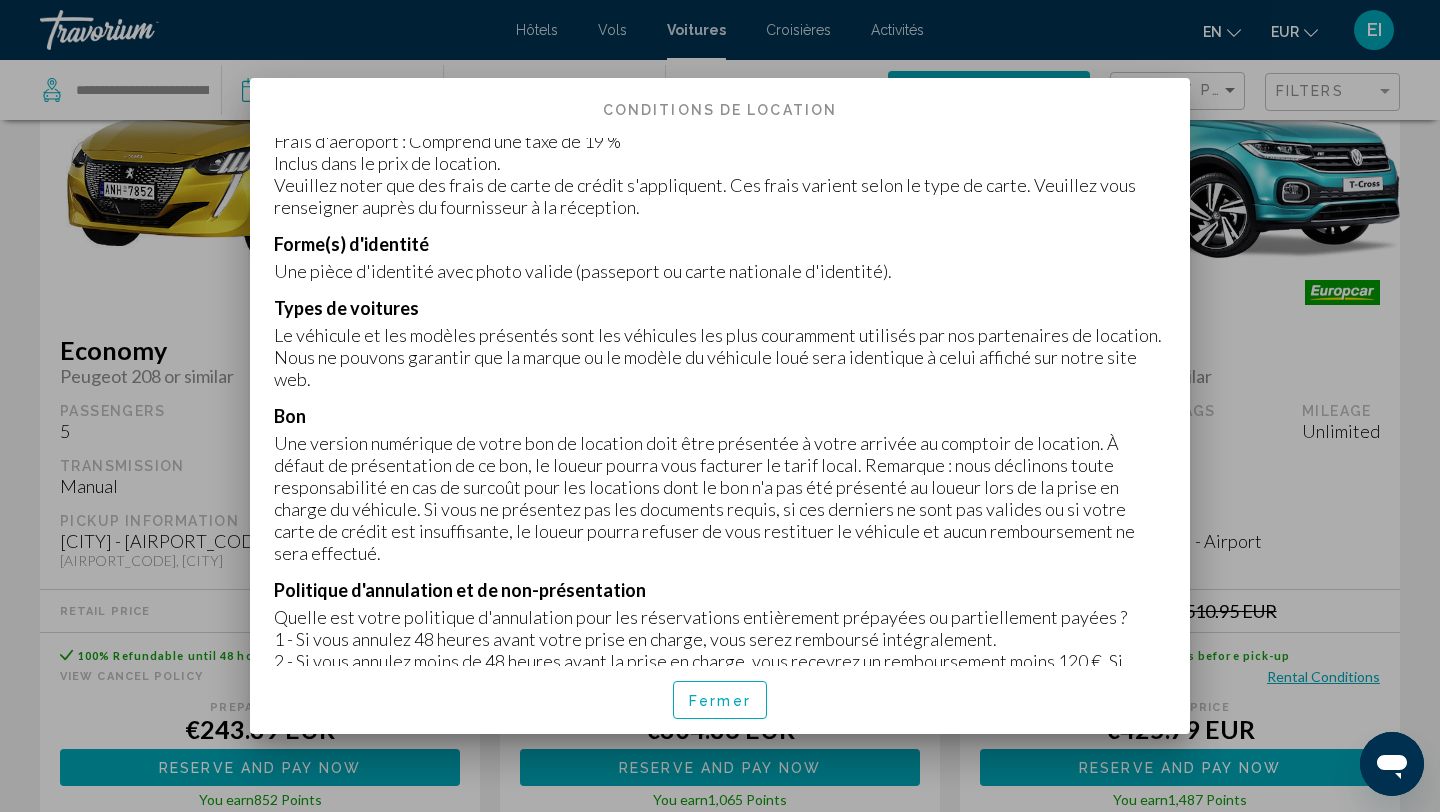 click on "Fermer" at bounding box center (720, 701) 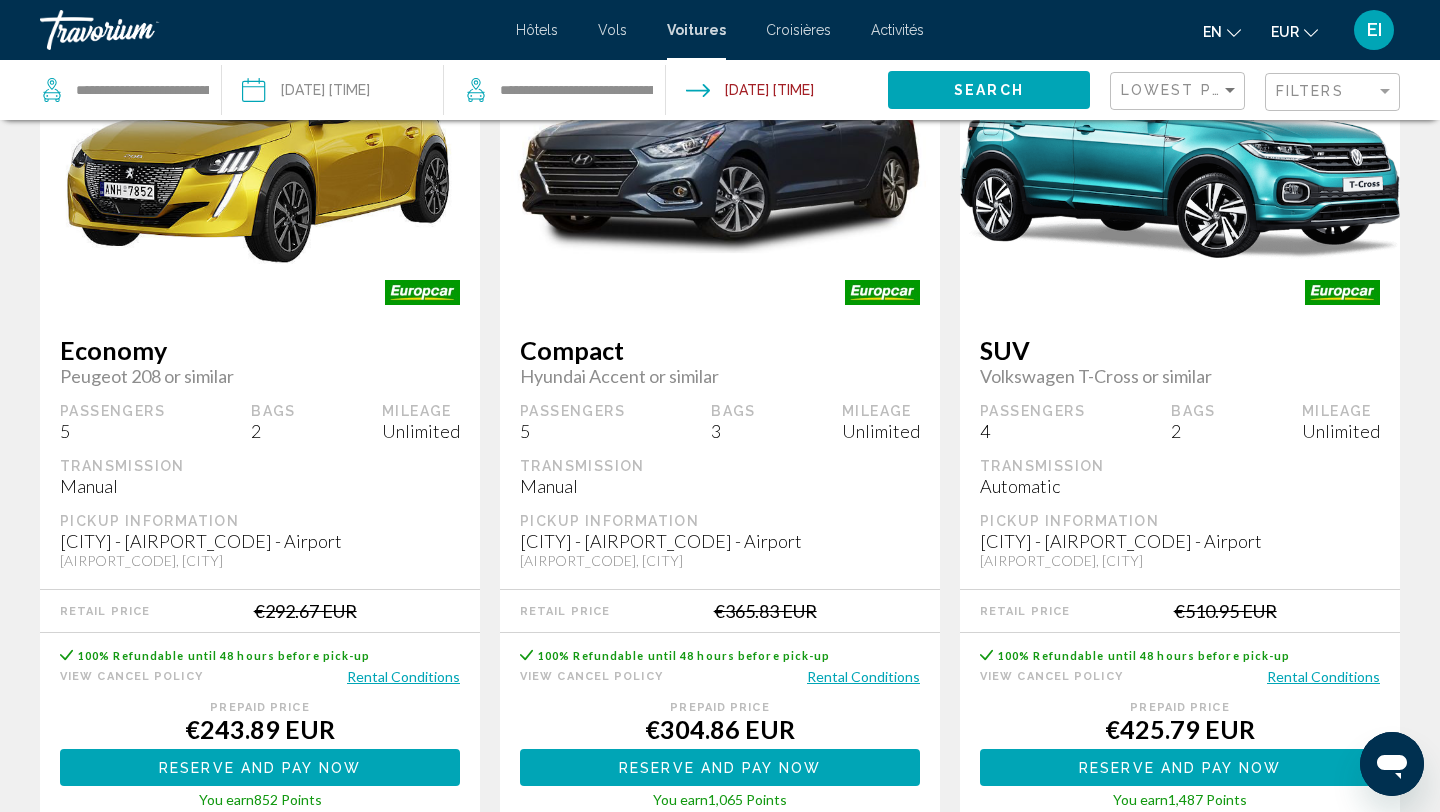 scroll, scrollTop: 0, scrollLeft: 0, axis: both 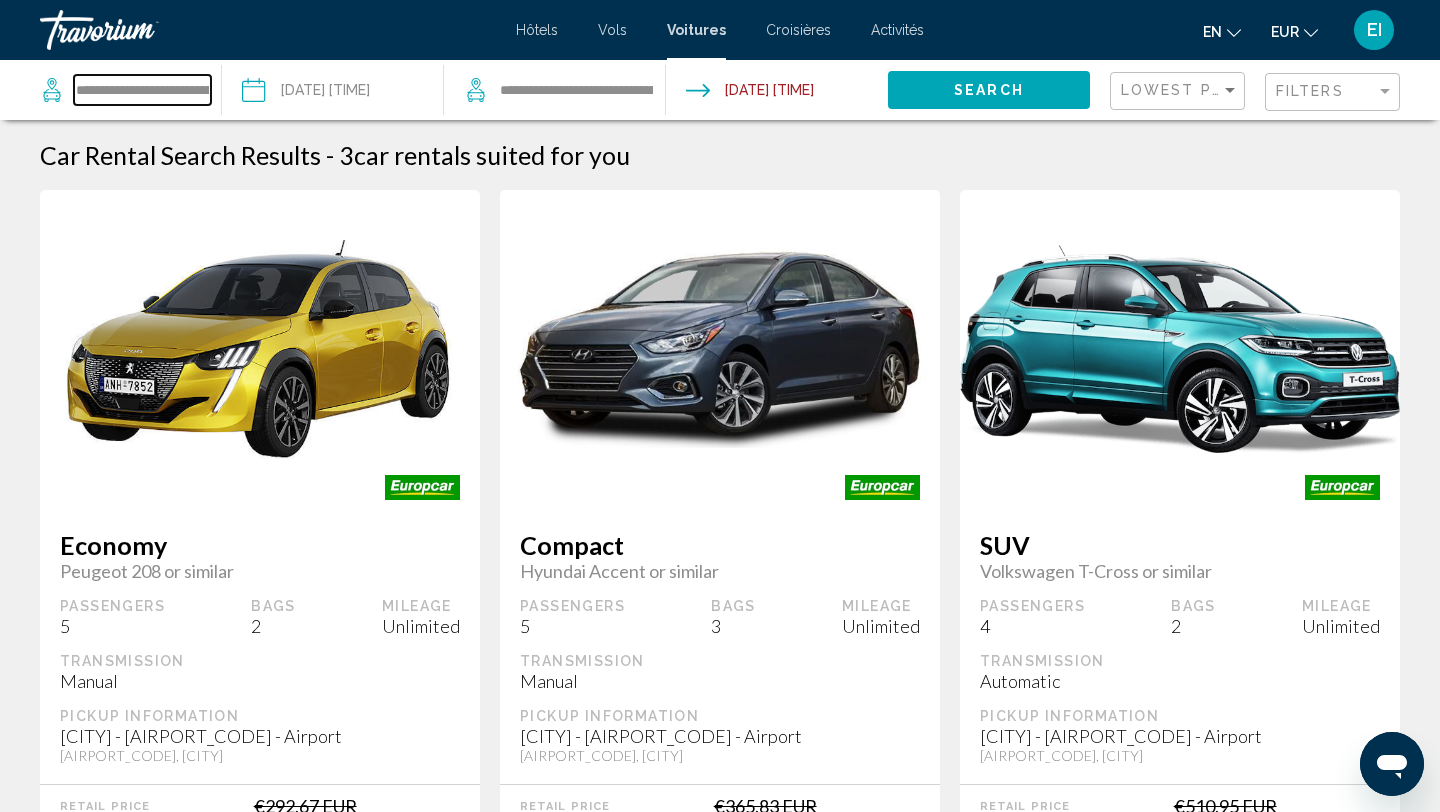 click on "**********" at bounding box center [142, 90] 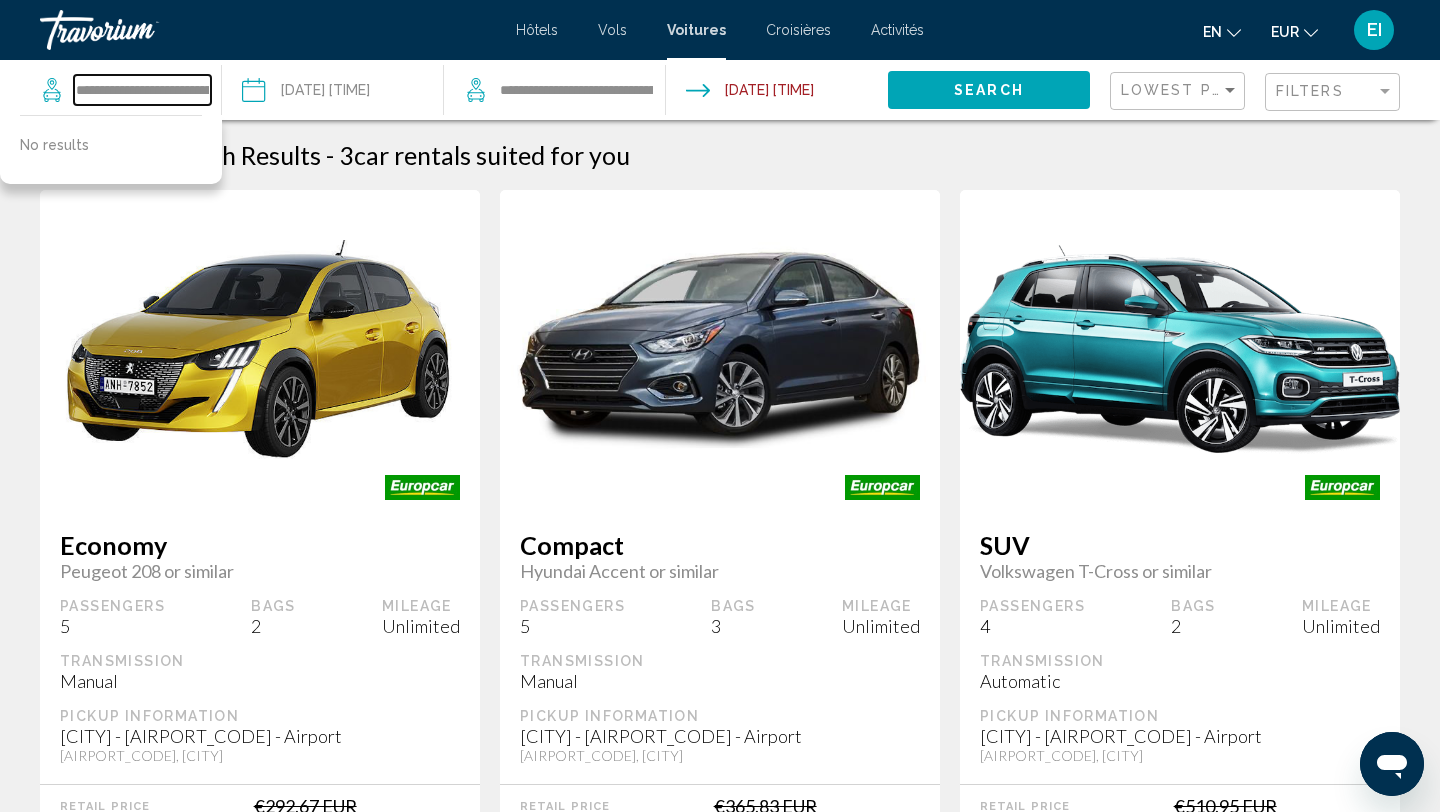 scroll, scrollTop: 0, scrollLeft: 30, axis: horizontal 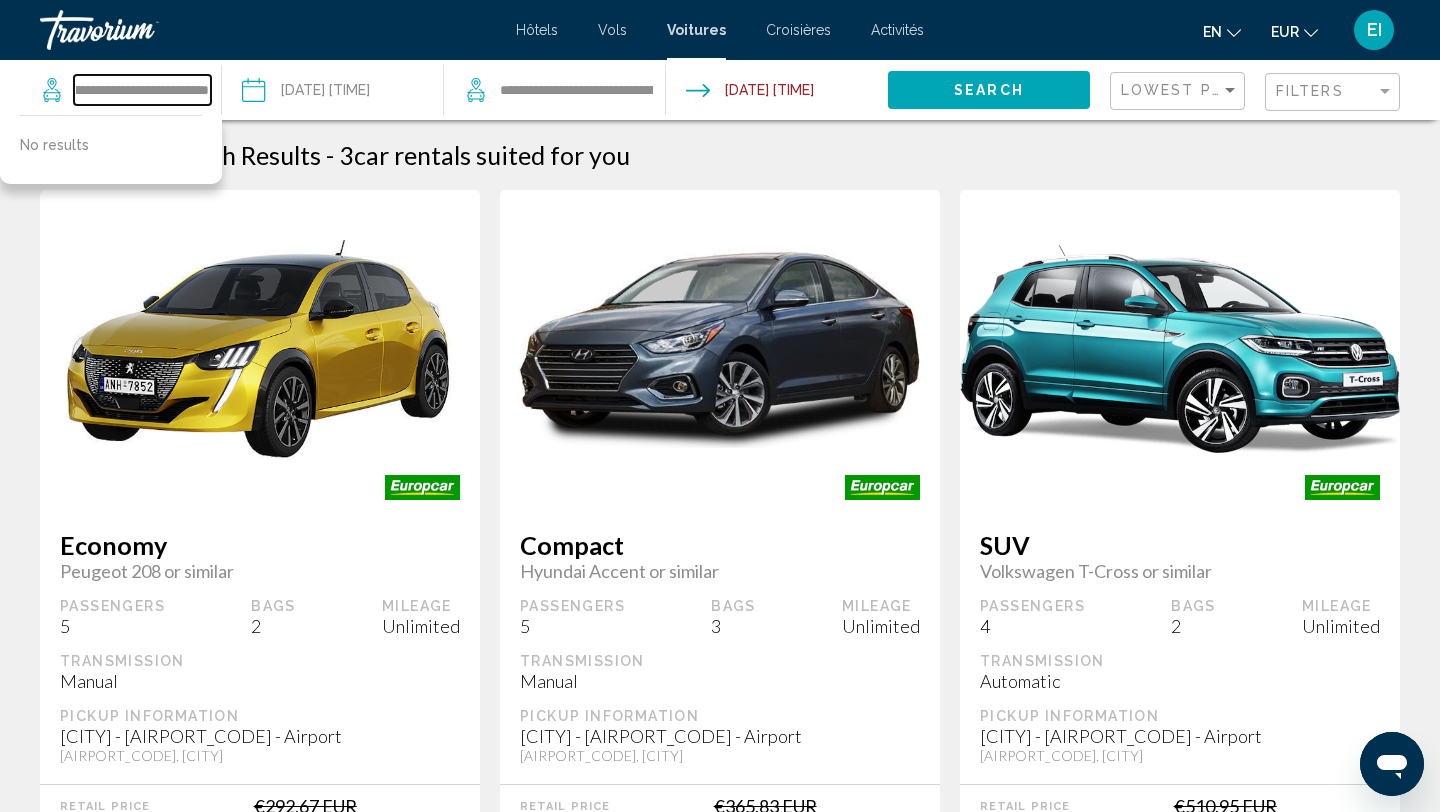 drag, startPoint x: 75, startPoint y: 84, endPoint x: 240, endPoint y: 77, distance: 165.14842 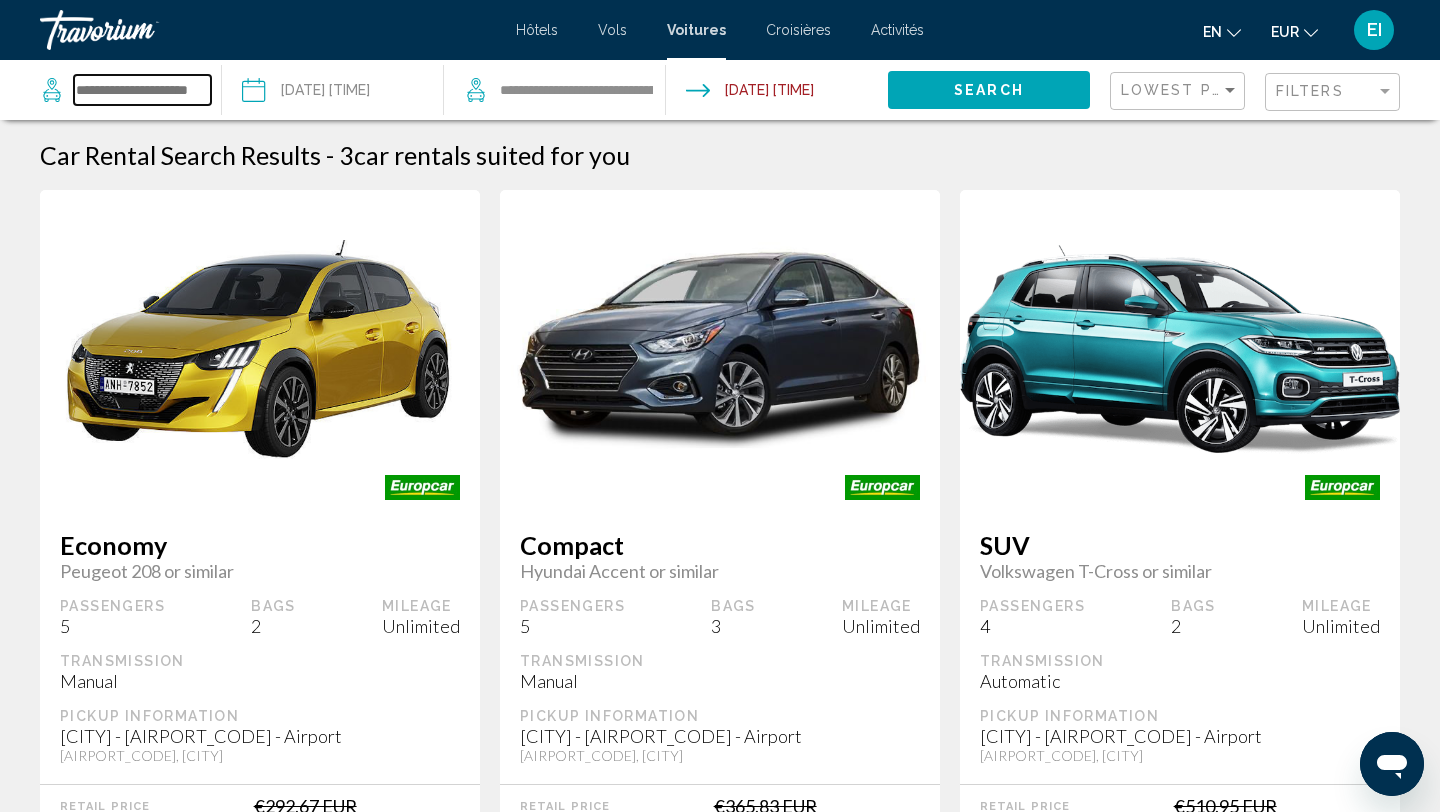 scroll, scrollTop: 0, scrollLeft: 0, axis: both 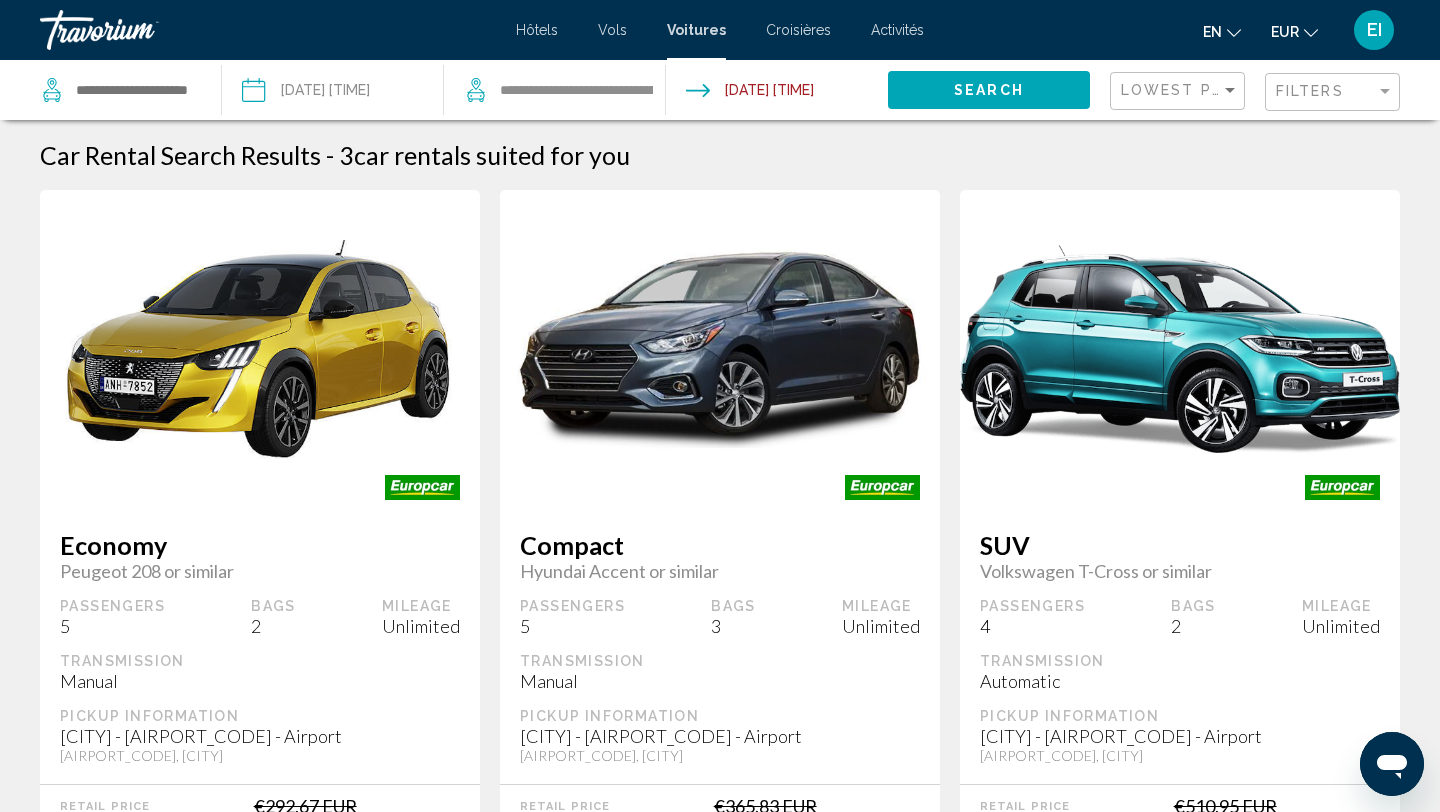 drag, startPoint x: 211, startPoint y: 94, endPoint x: 72, endPoint y: 90, distance: 139.05754 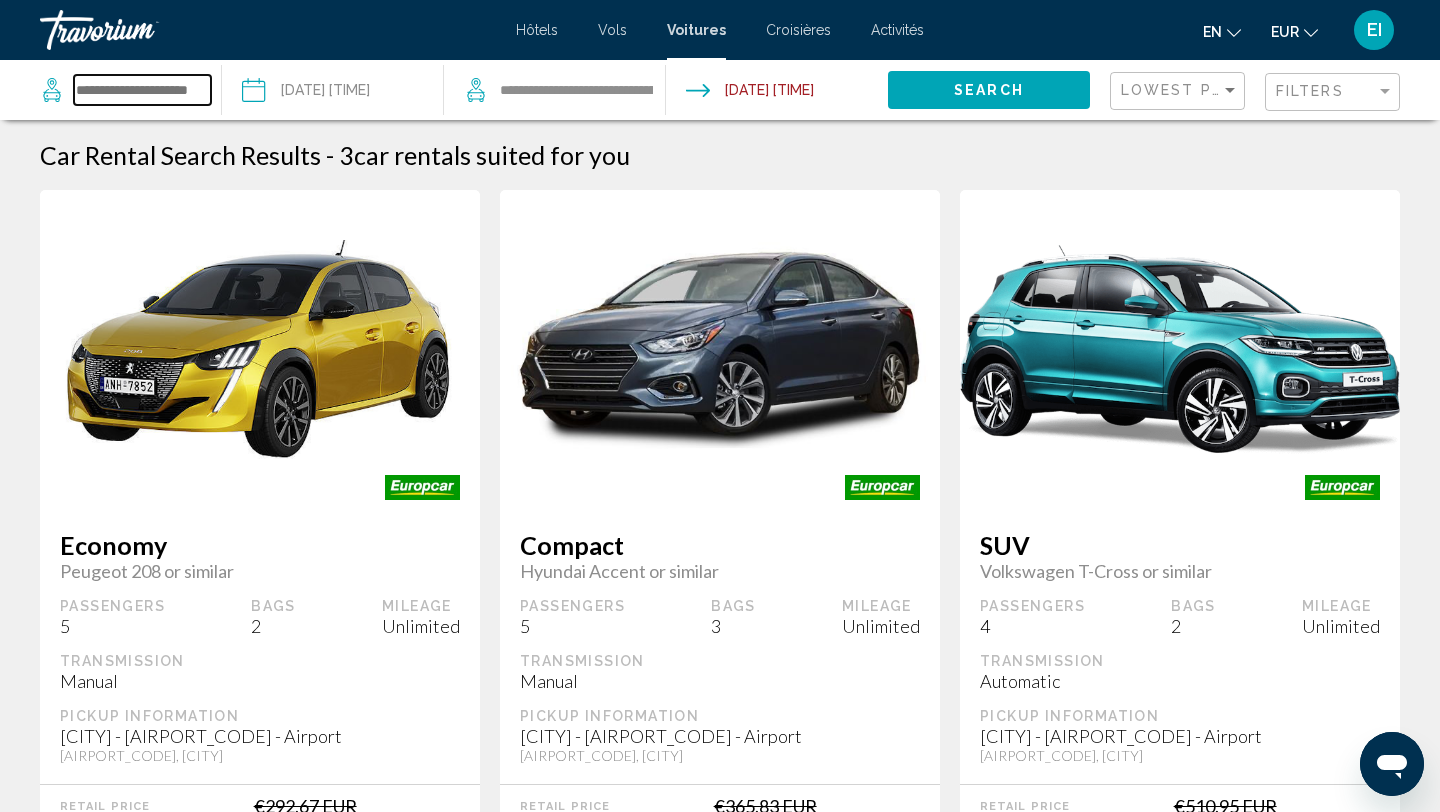 drag, startPoint x: 207, startPoint y: 89, endPoint x: 88, endPoint y: 83, distance: 119.15116 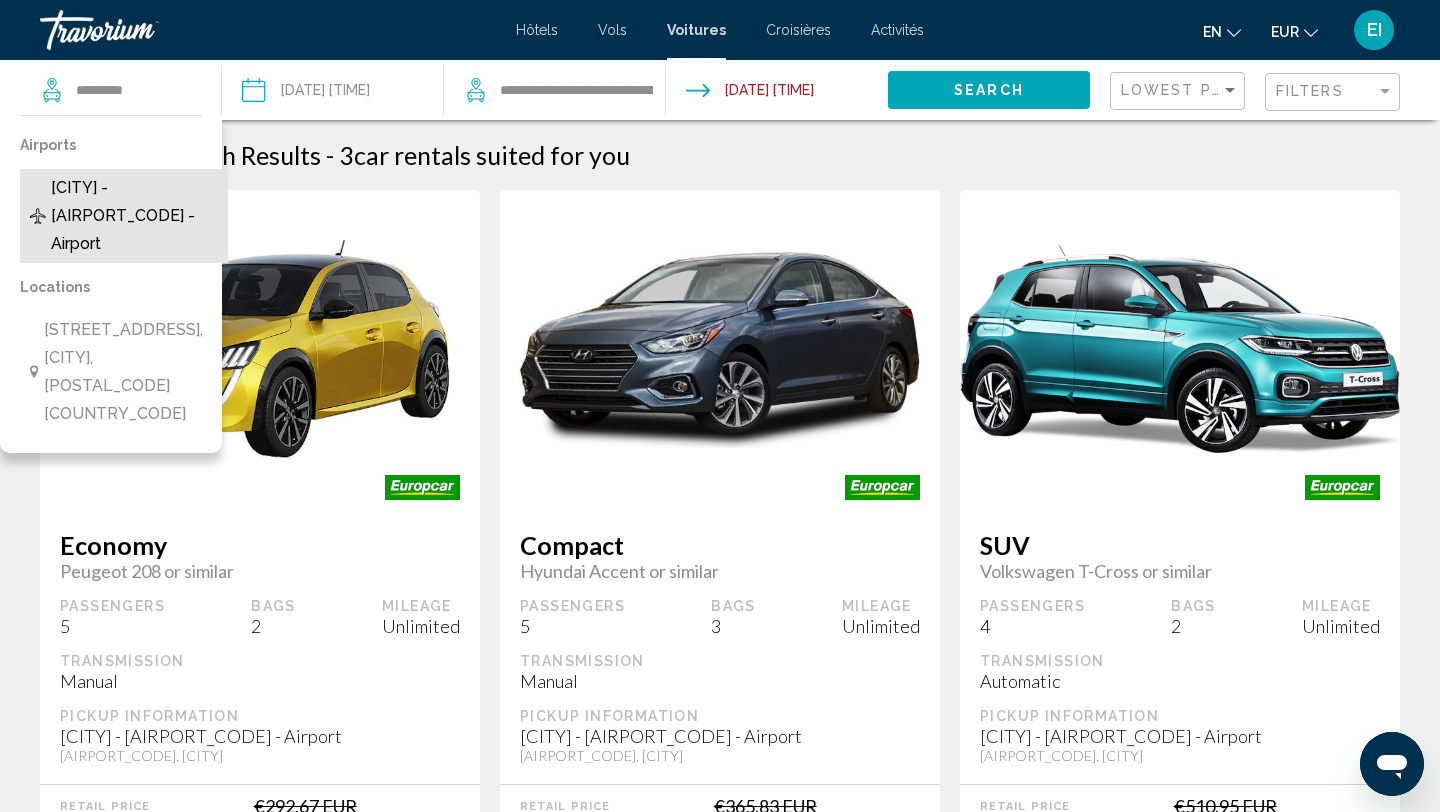 click on "[CITY] - [AIRPORT_CODE] - Airport" at bounding box center [134, 216] 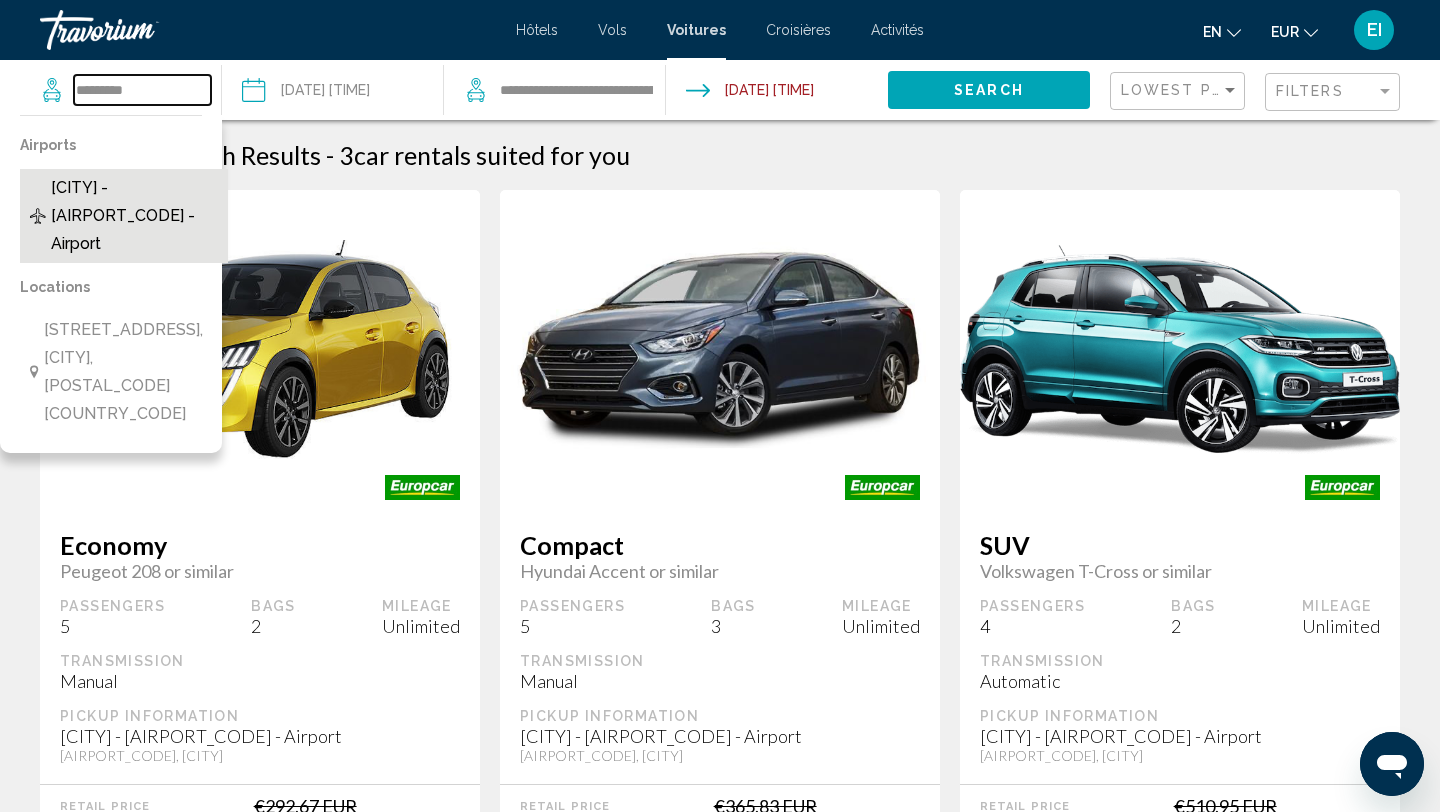 type on "**********" 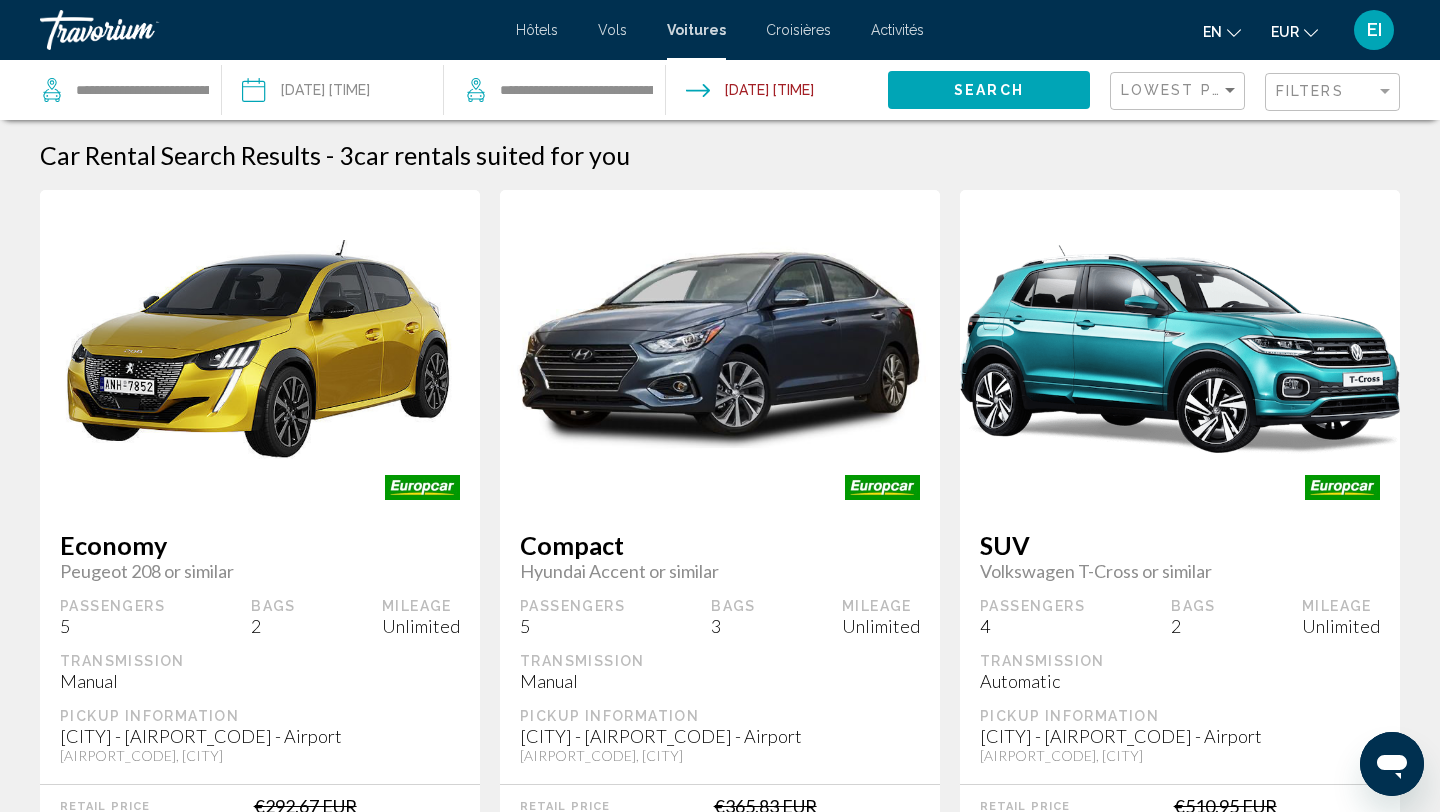 click on "Search" 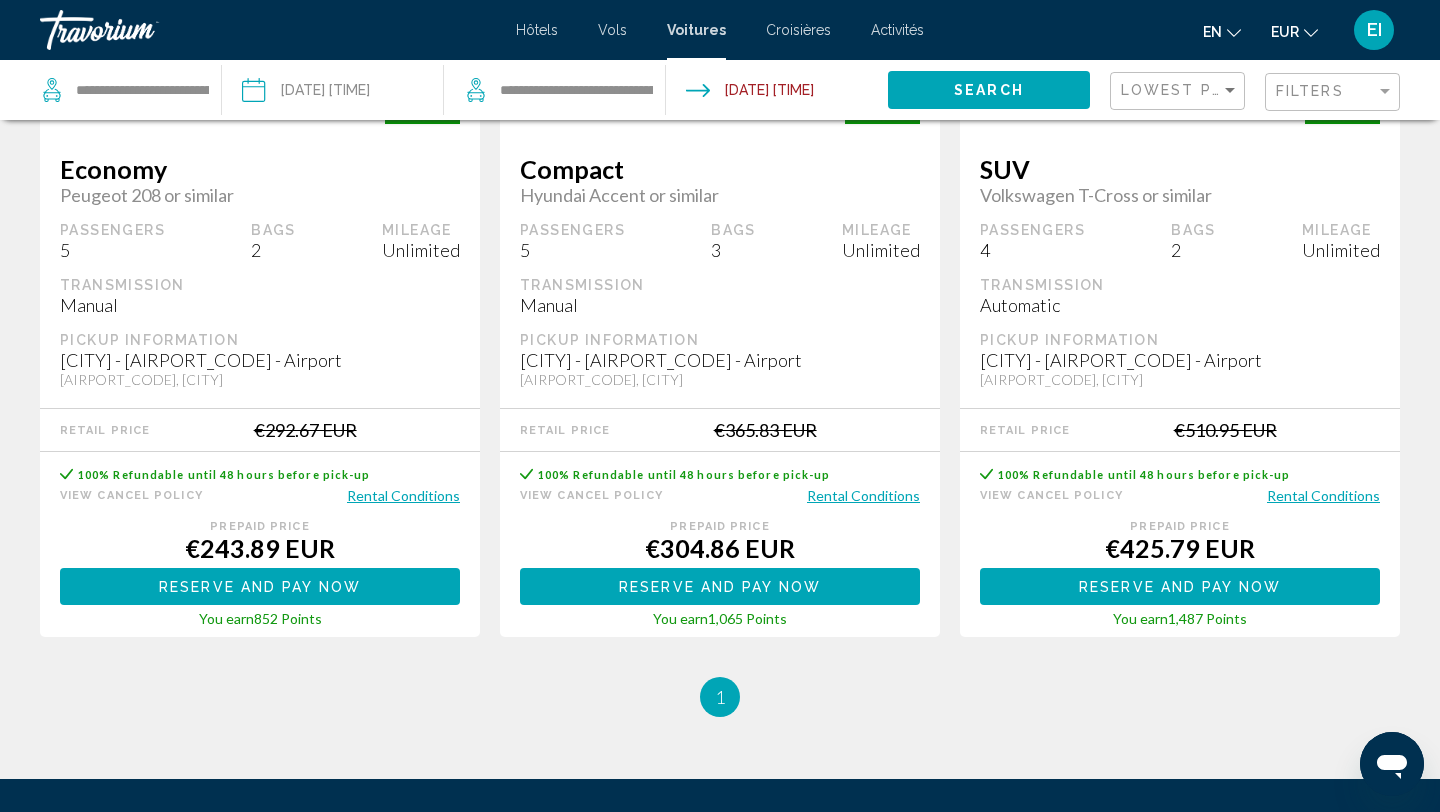 scroll, scrollTop: 380, scrollLeft: 0, axis: vertical 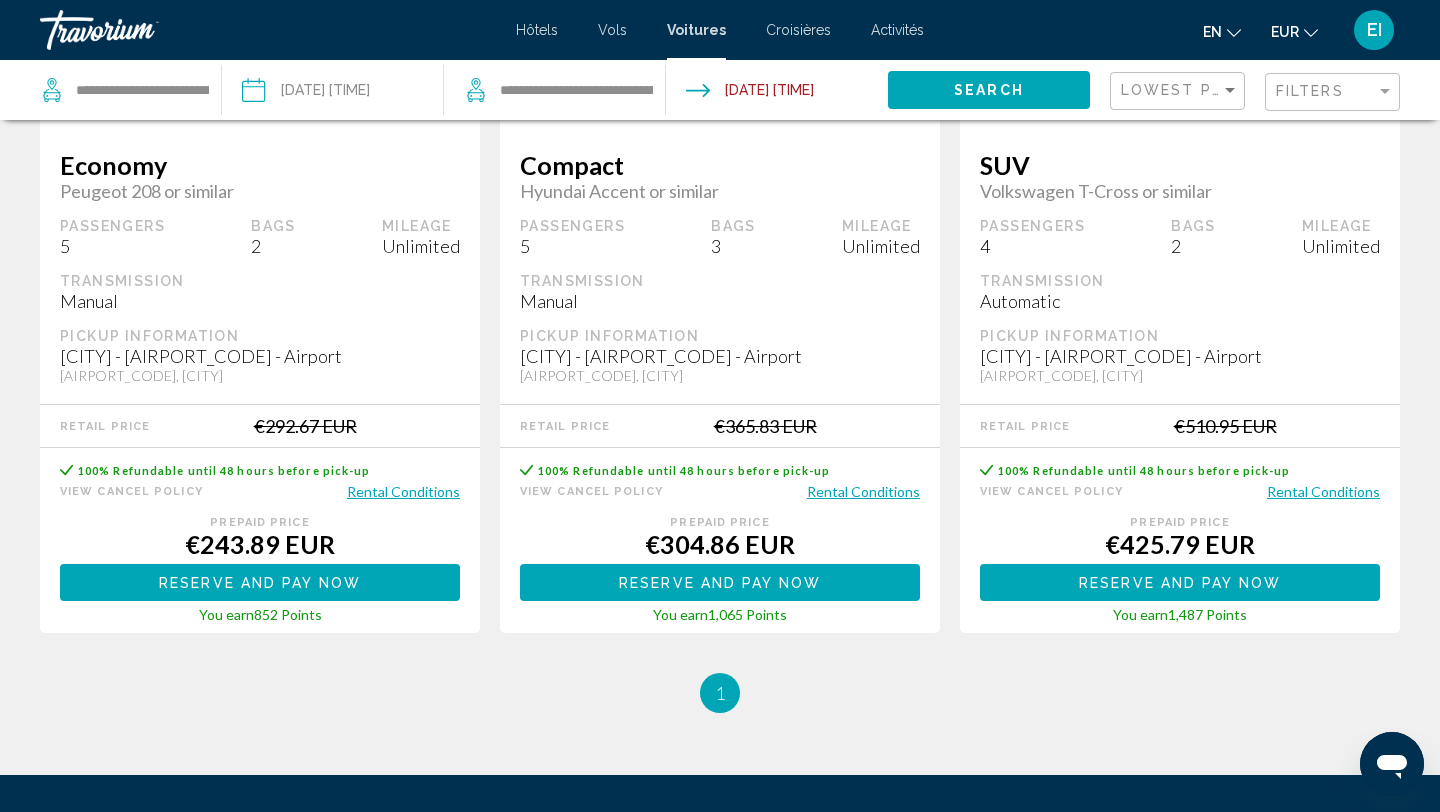click on "Reserve and pay now Reserve and pay later" at bounding box center [260, 582] 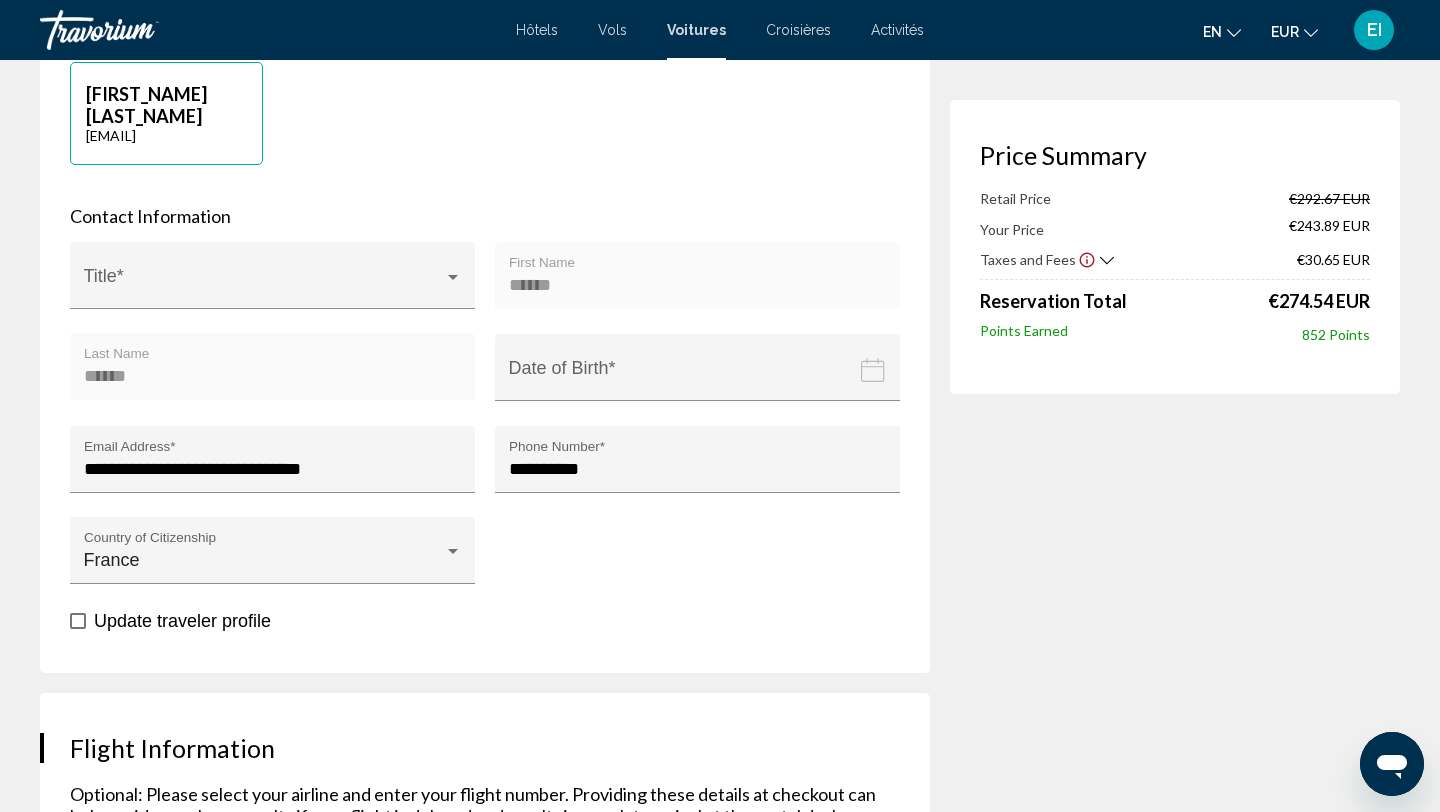 scroll, scrollTop: 0, scrollLeft: 0, axis: both 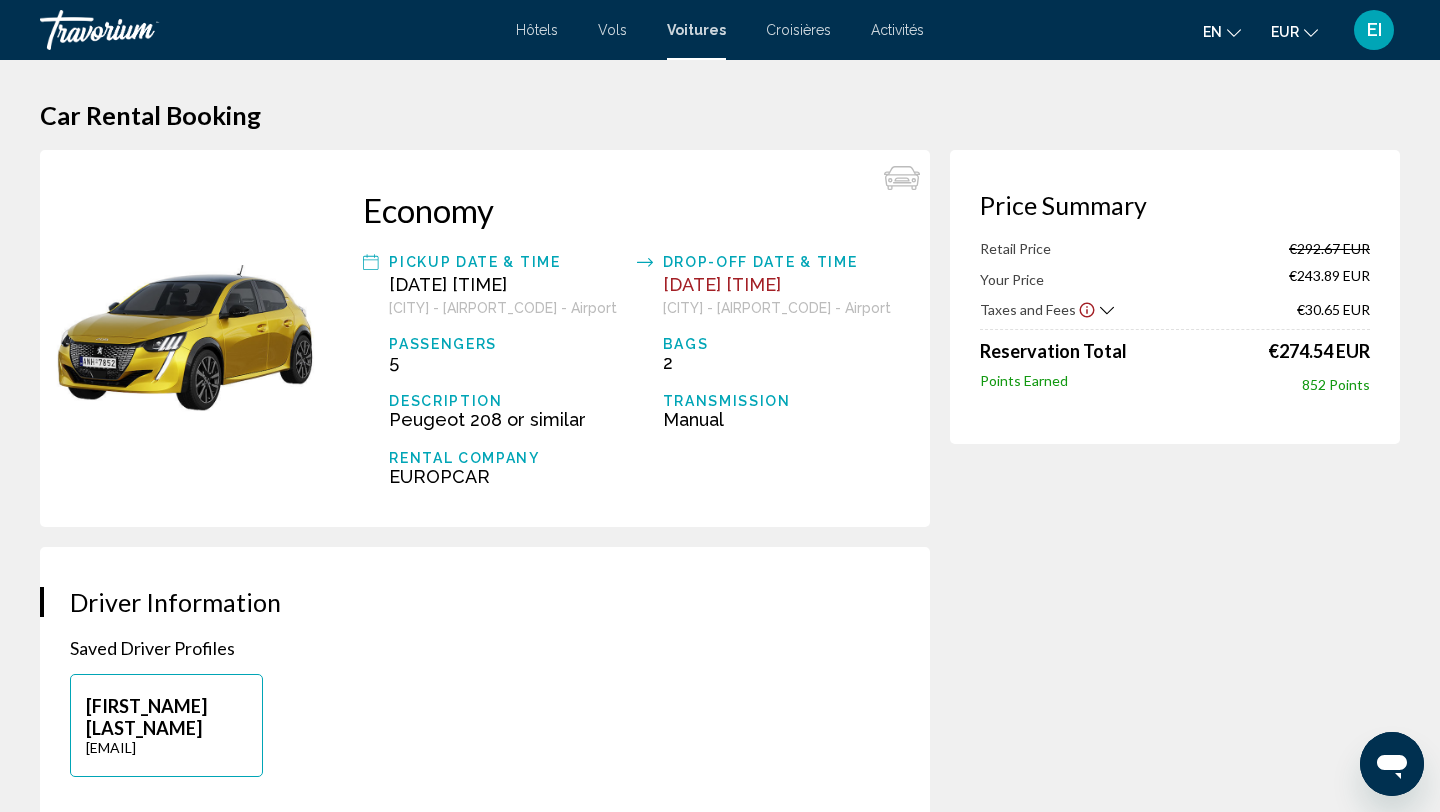 click 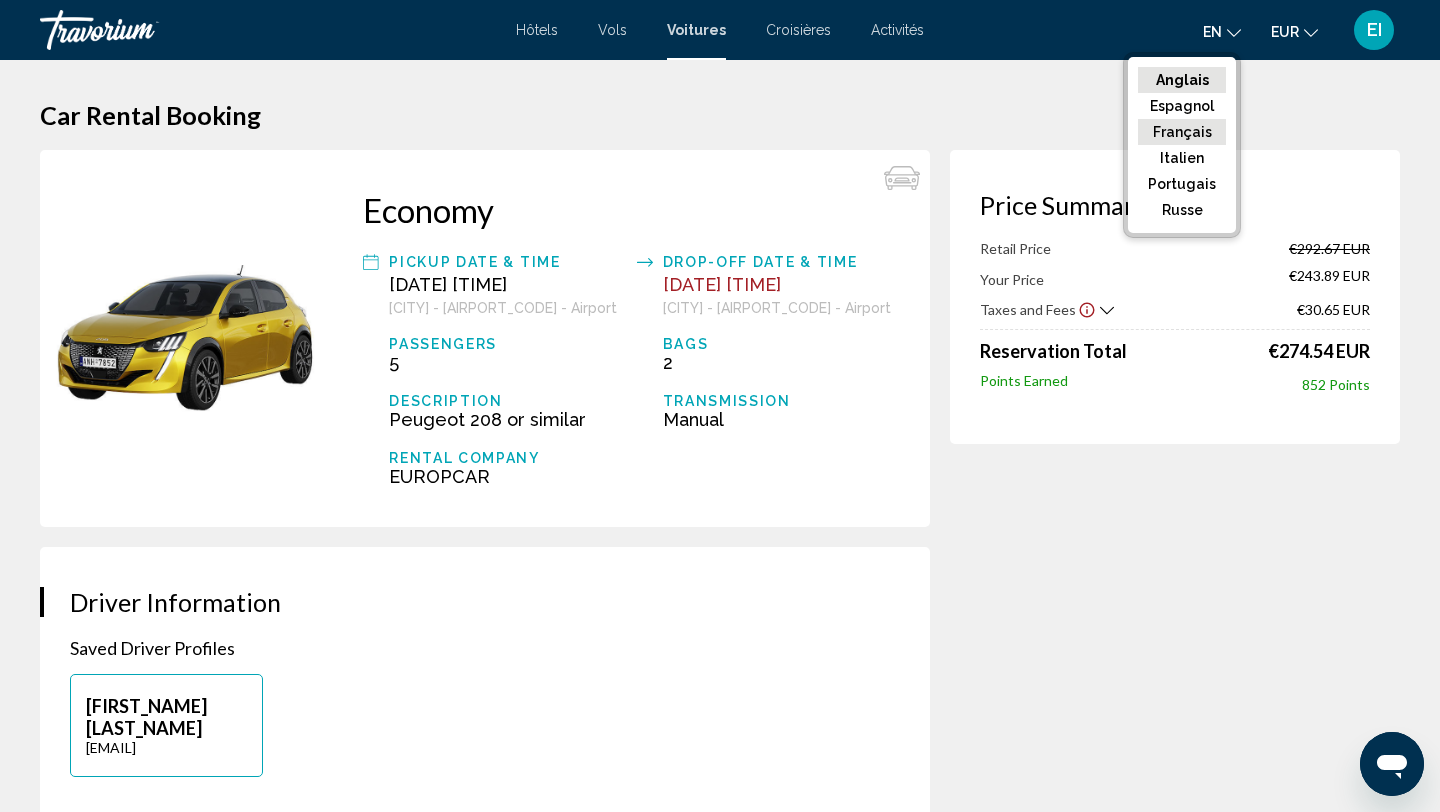 click on "Français" 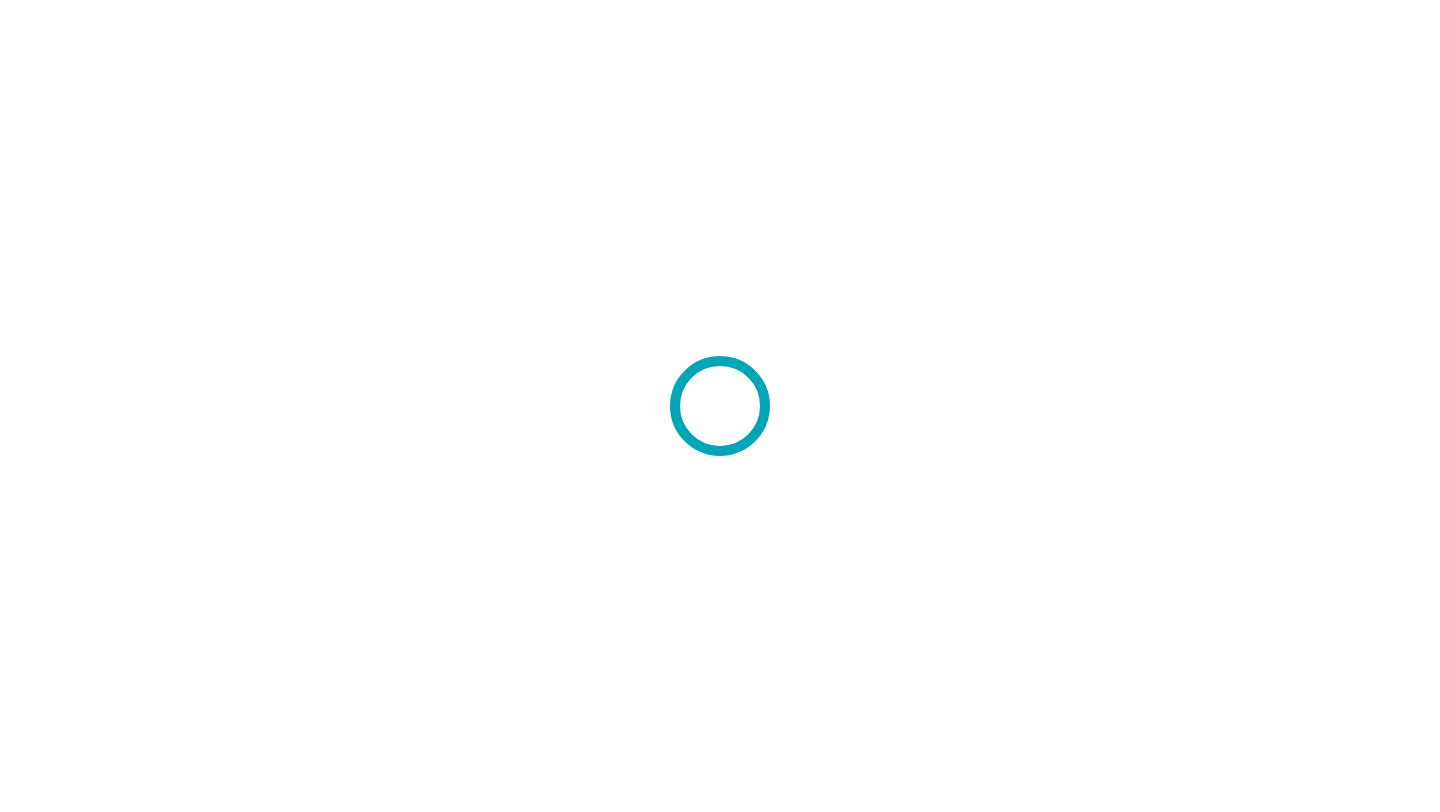 scroll, scrollTop: 0, scrollLeft: 0, axis: both 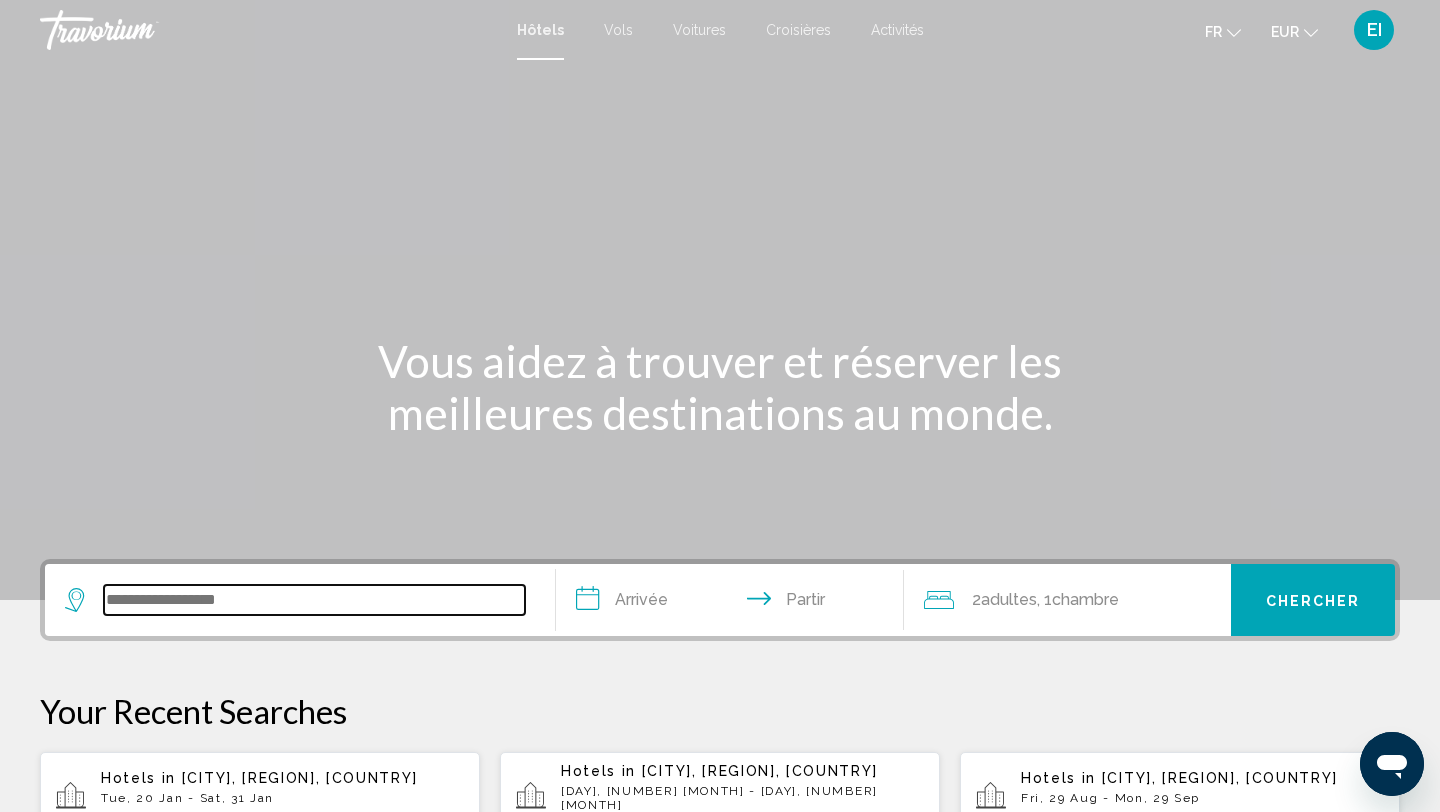 click at bounding box center (314, 600) 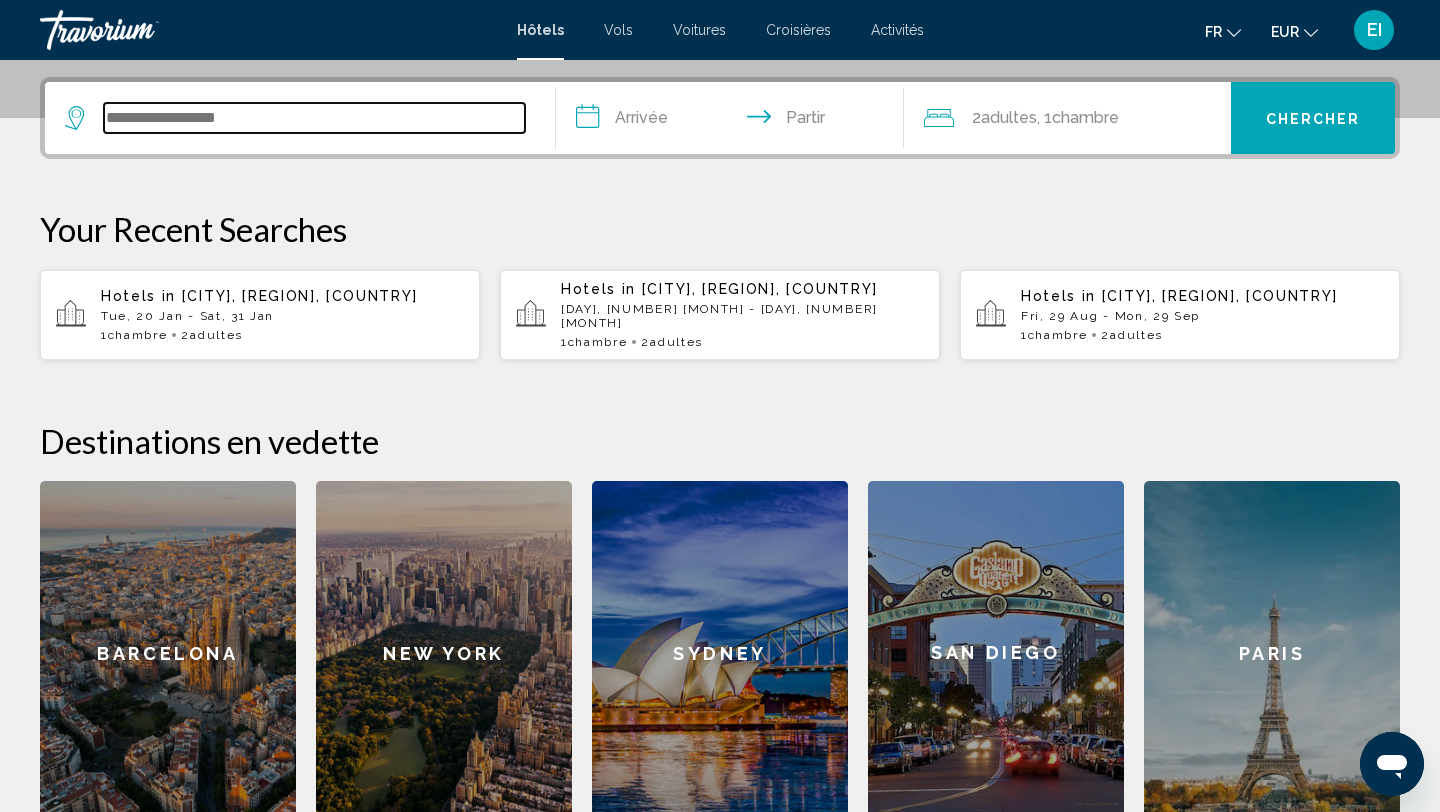 scroll, scrollTop: 494, scrollLeft: 0, axis: vertical 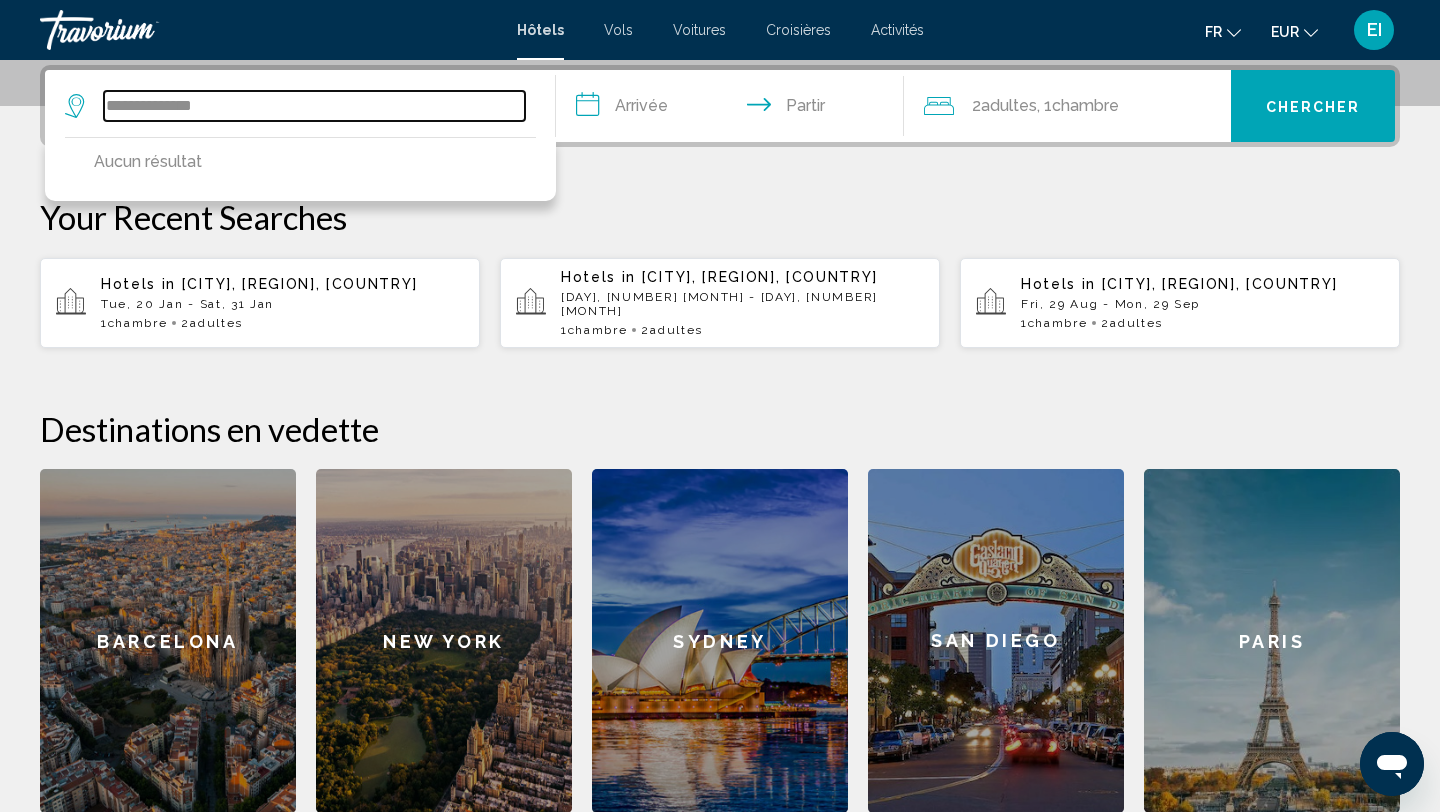 click on "**********" at bounding box center [314, 106] 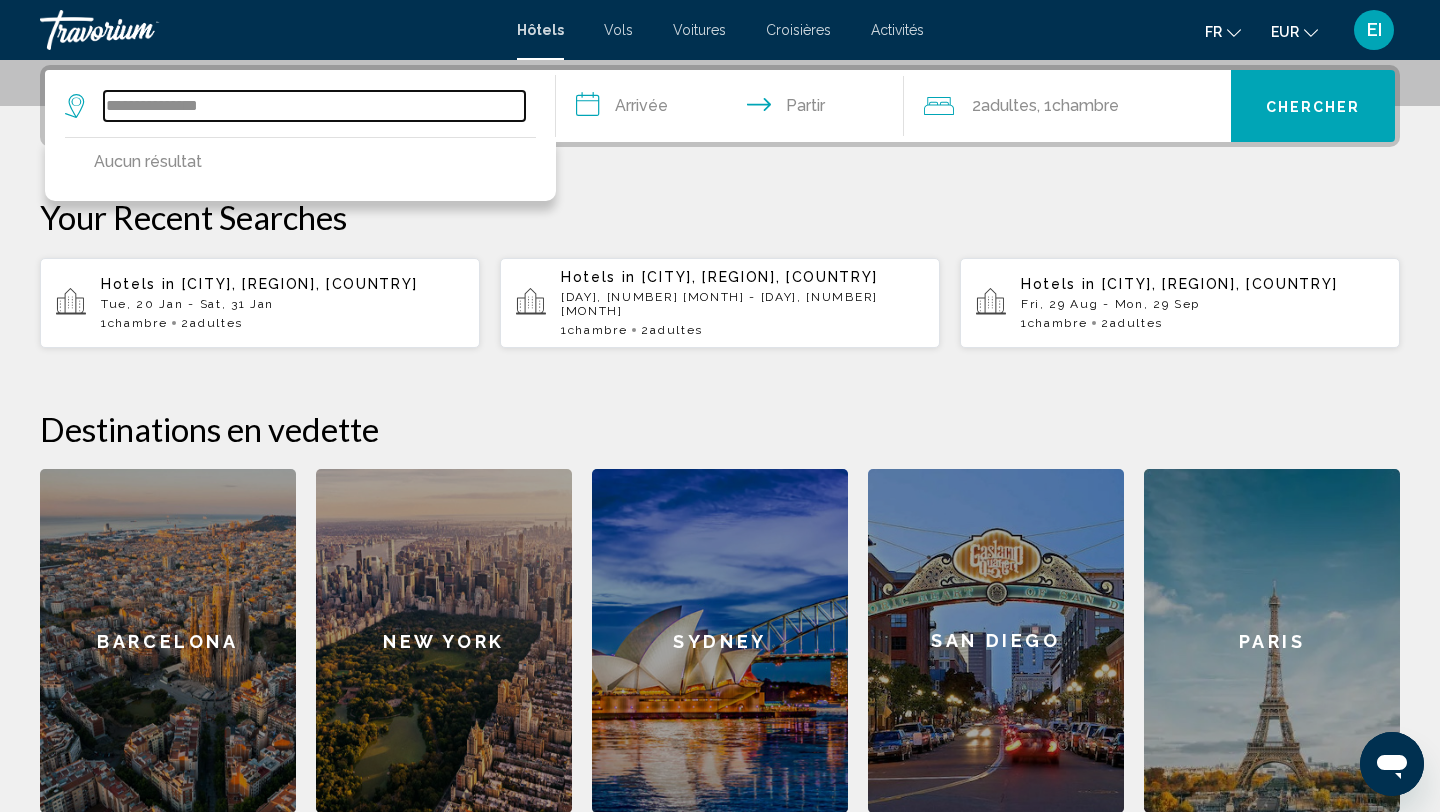 click on "**********" at bounding box center (314, 106) 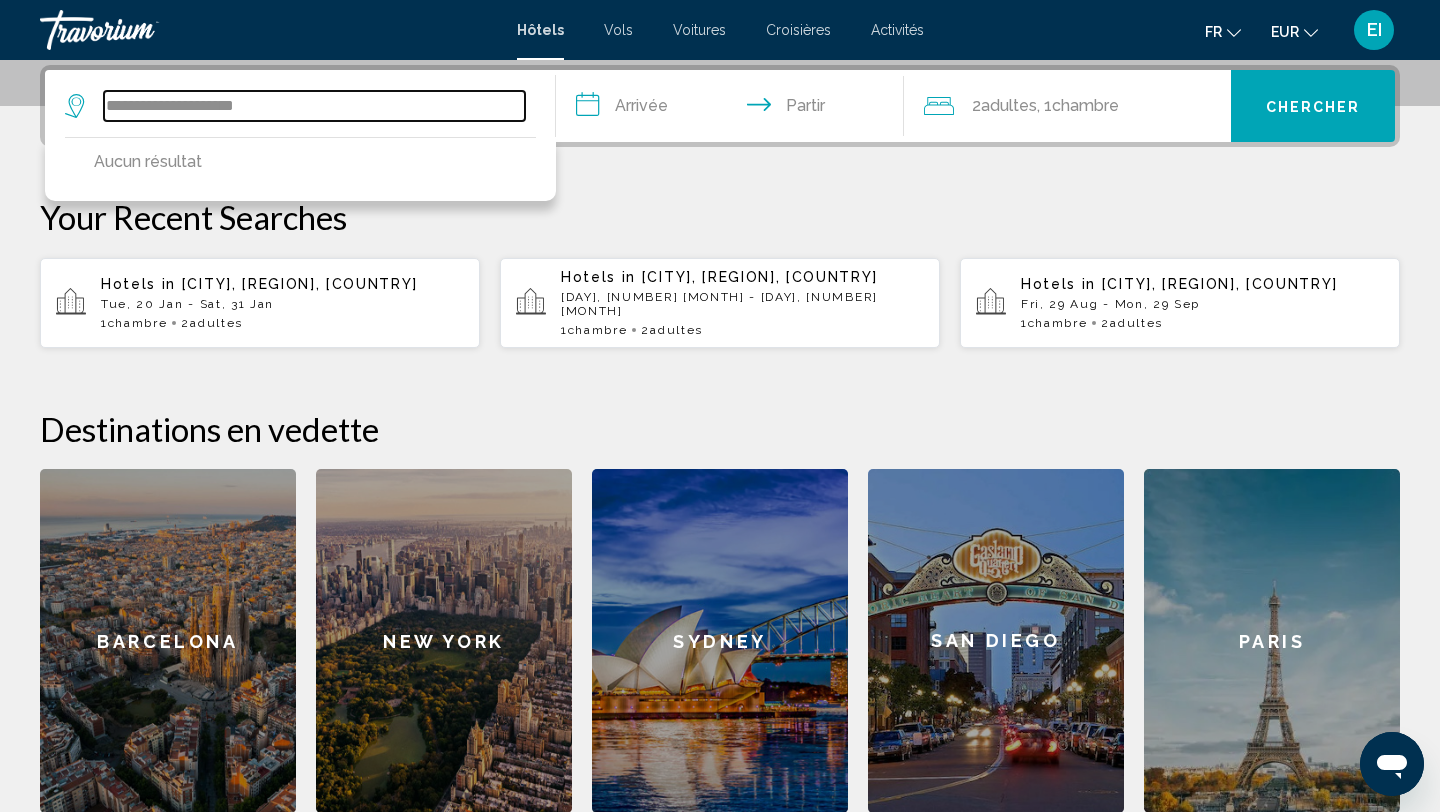 type on "**********" 